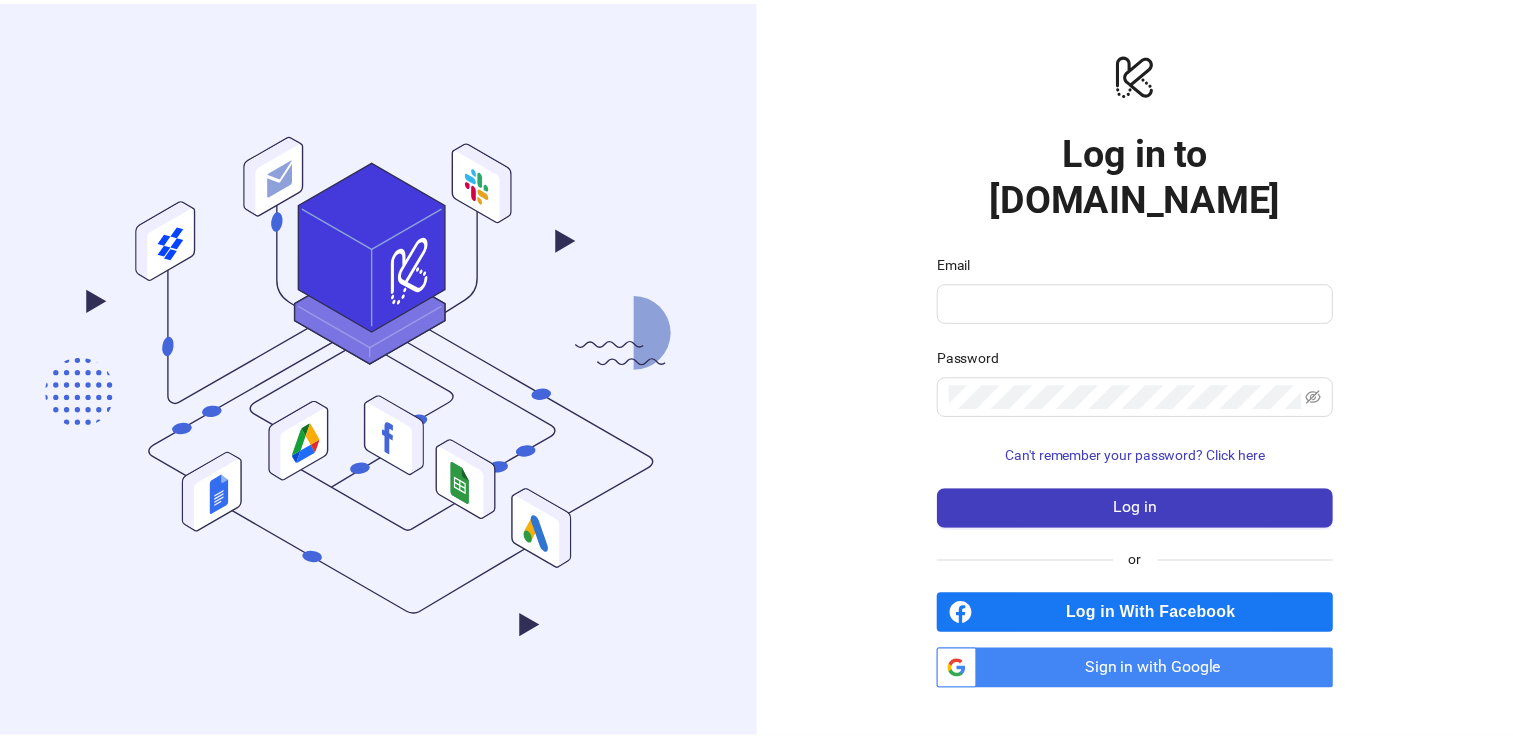 scroll, scrollTop: 0, scrollLeft: 0, axis: both 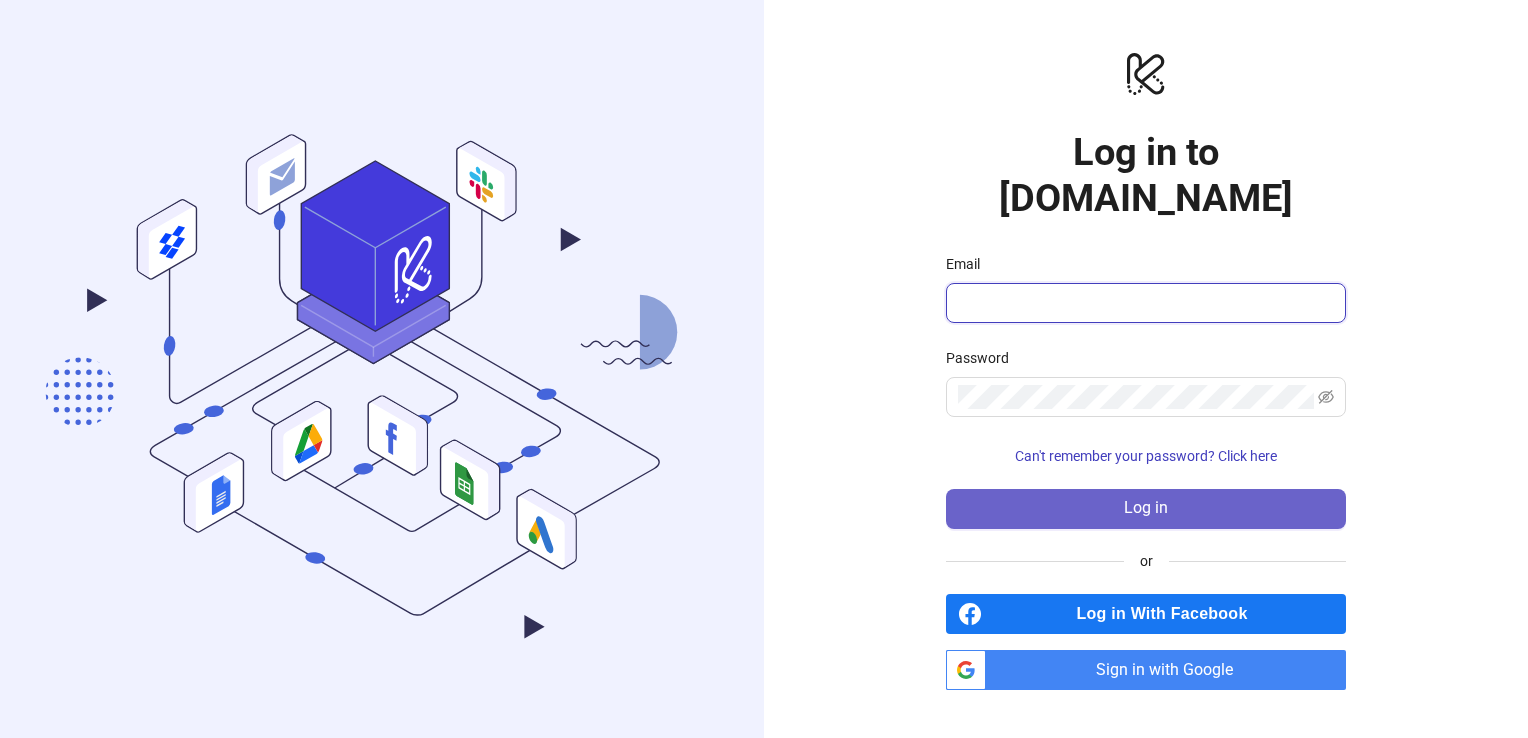 type on "**********" 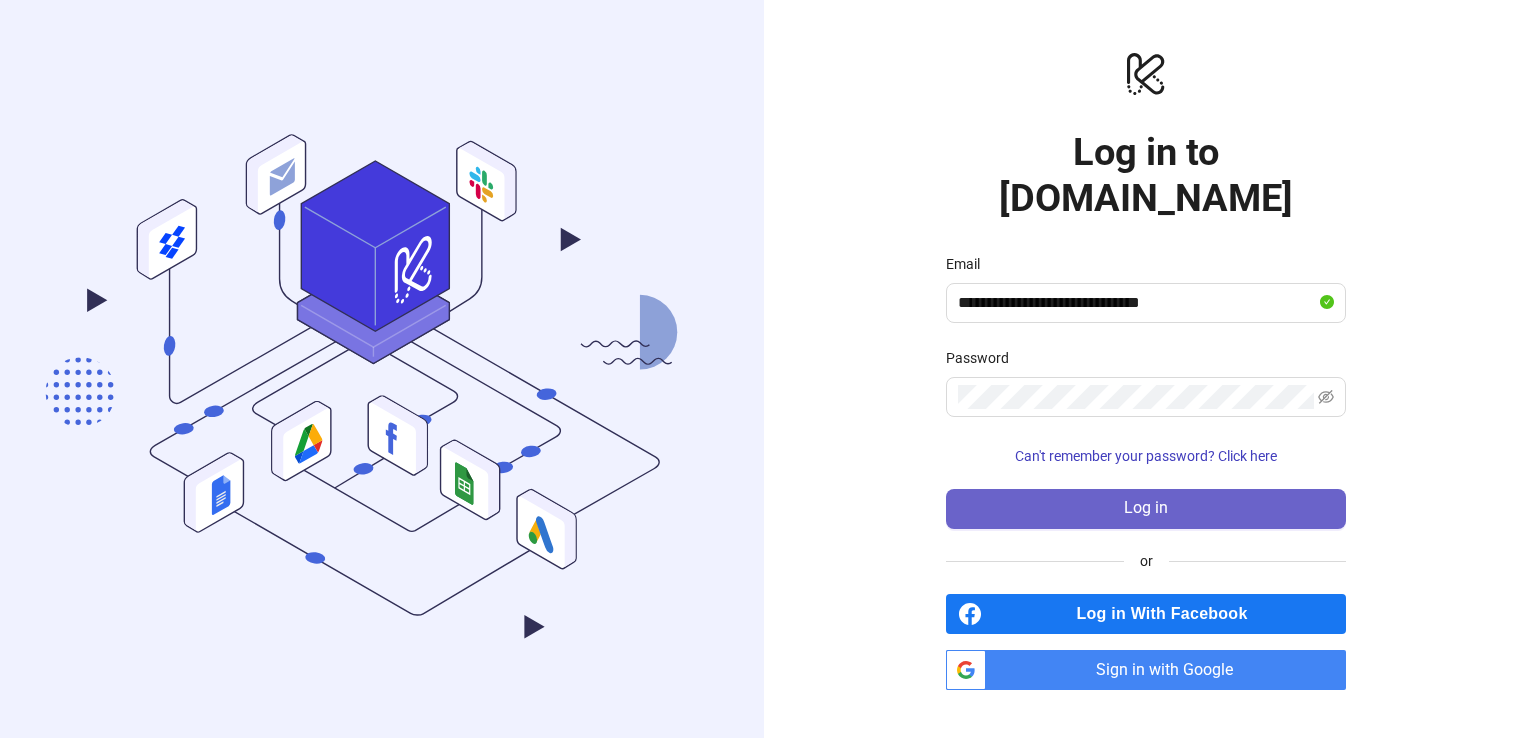 click on "Log in" at bounding box center (1146, 509) 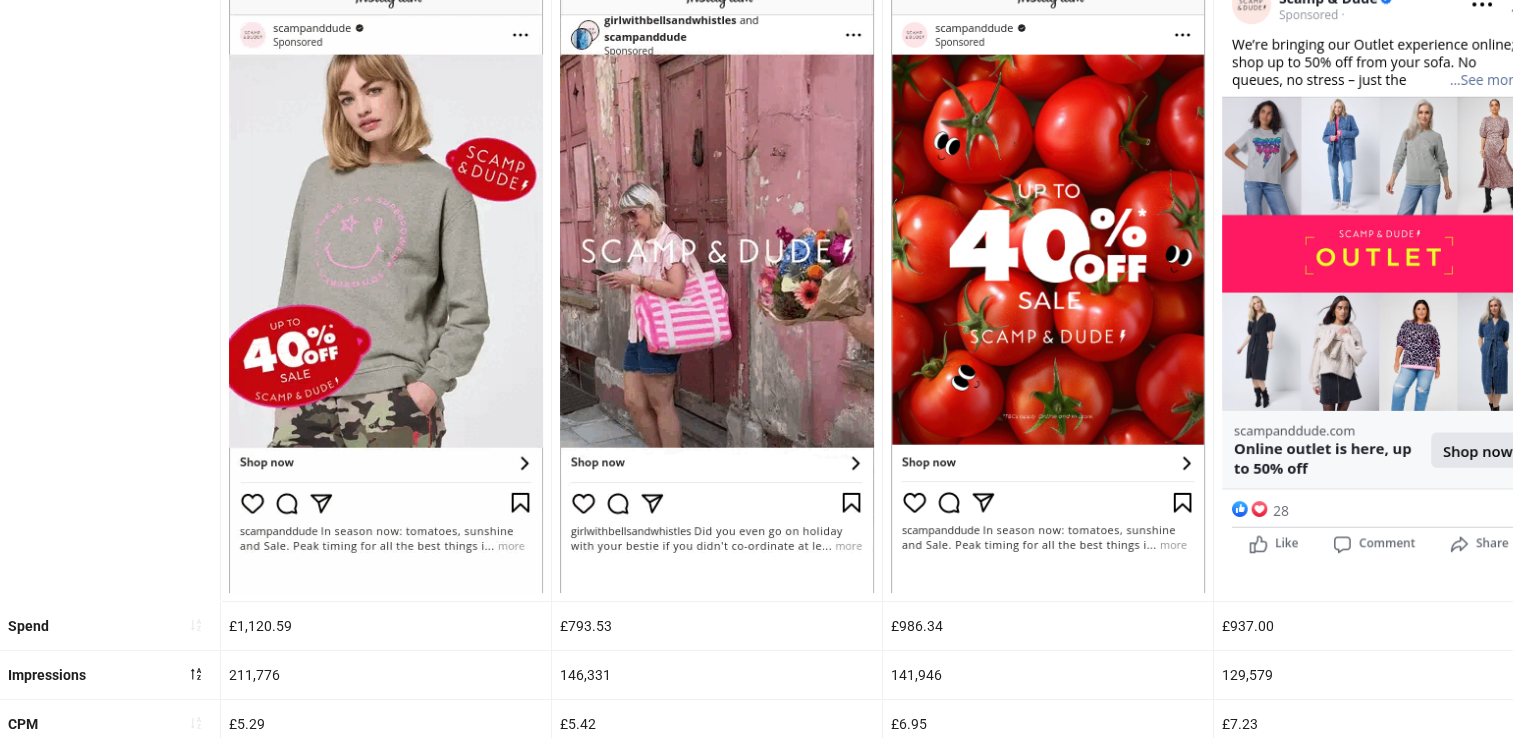 scroll, scrollTop: 0, scrollLeft: 0, axis: both 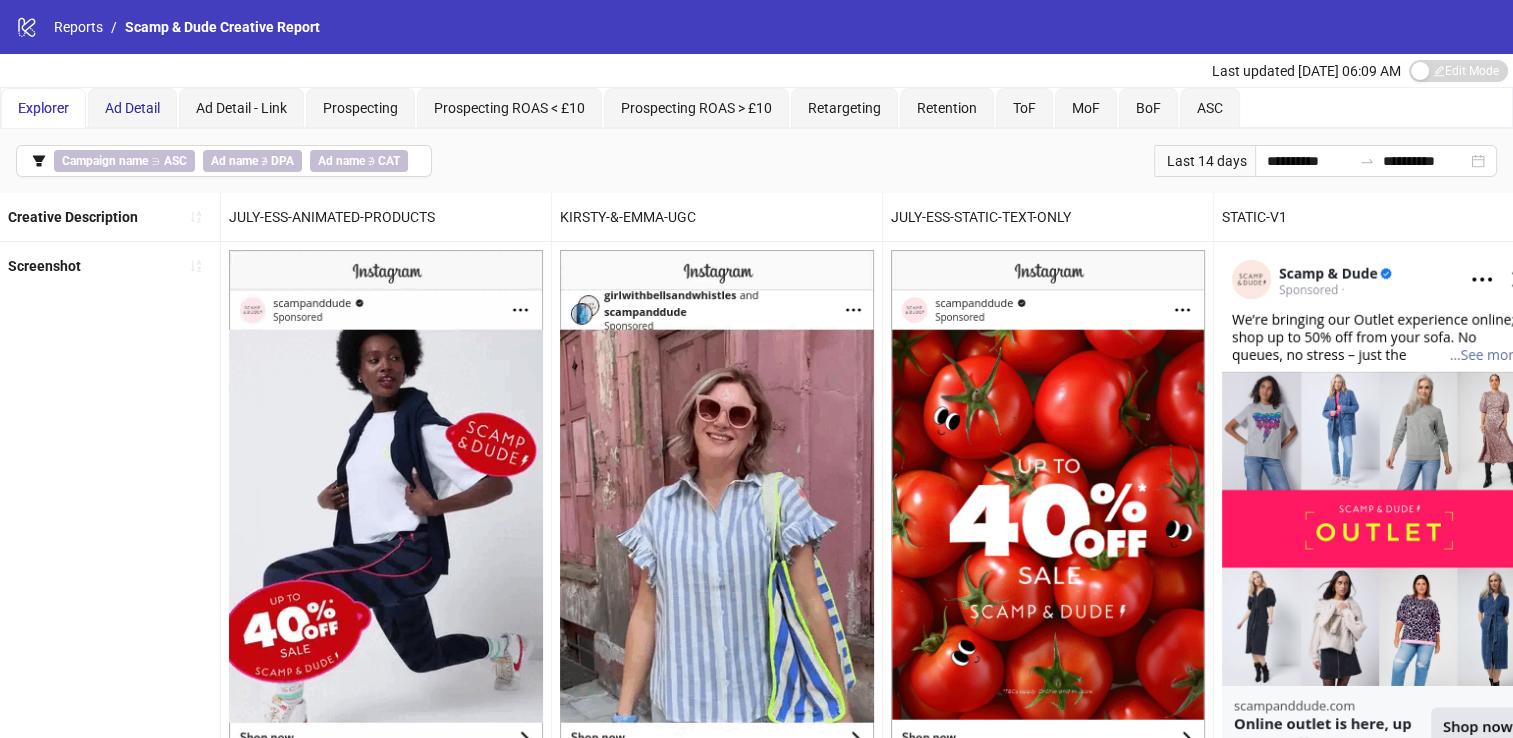 click on "Ad Detail" at bounding box center [132, 108] 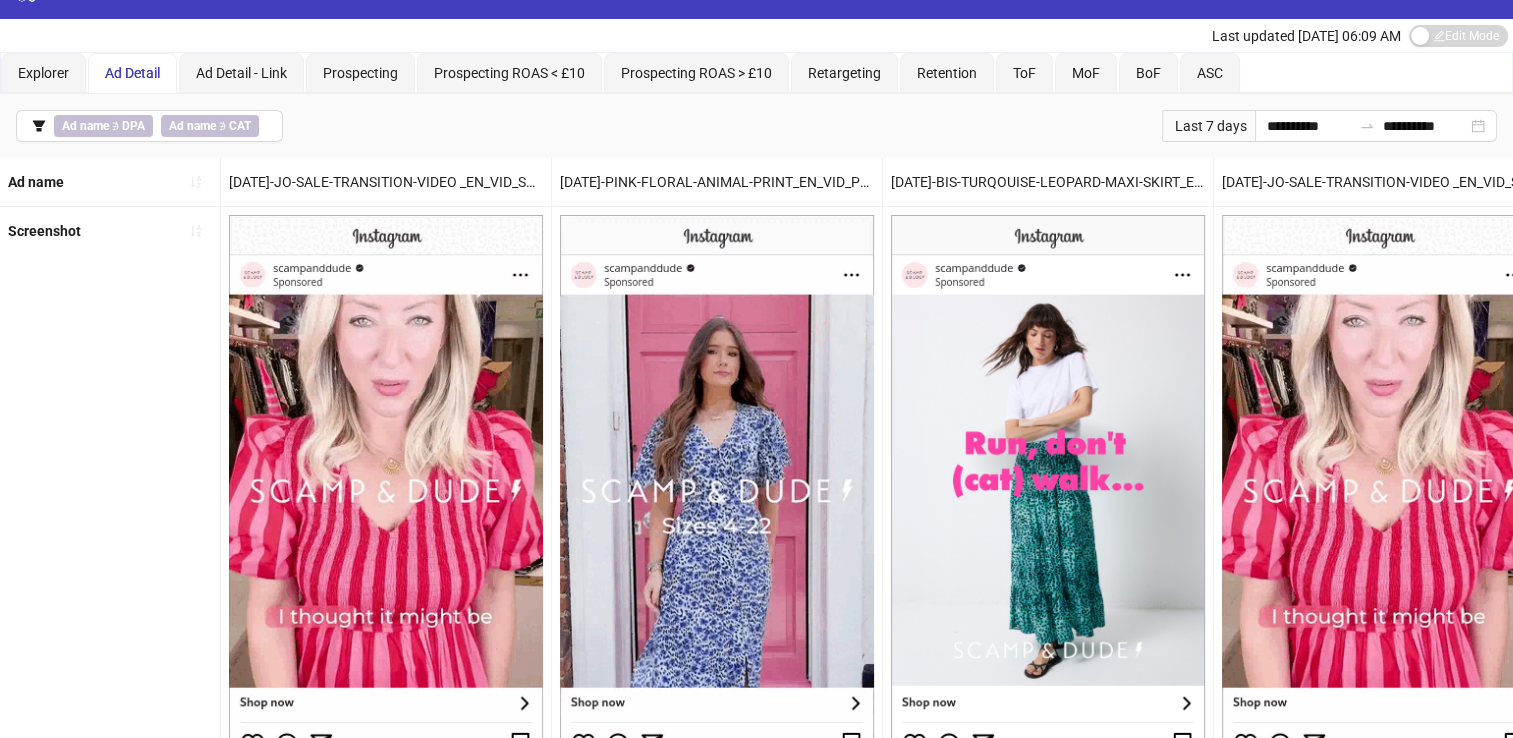scroll, scrollTop: 0, scrollLeft: 0, axis: both 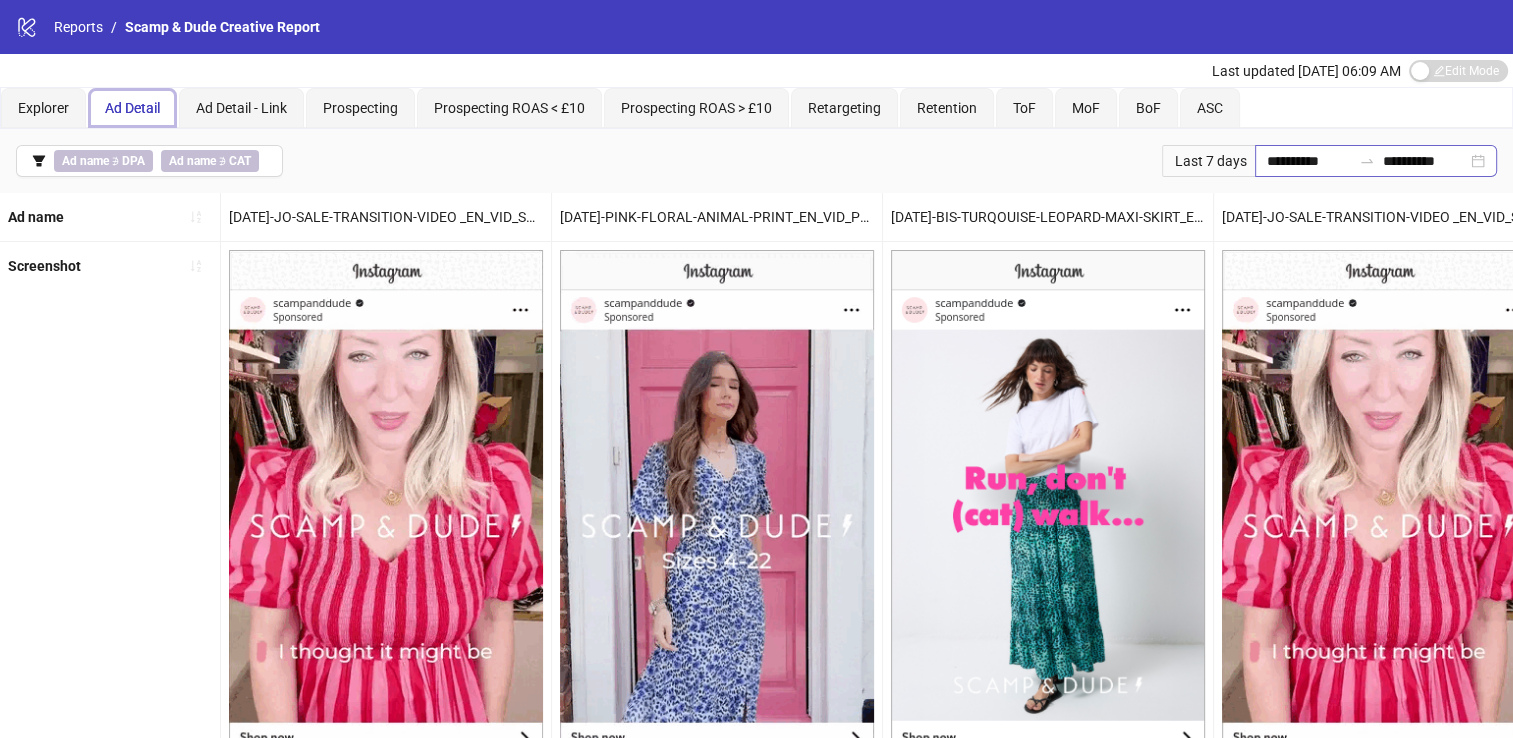 click on "**********" at bounding box center [1376, 161] 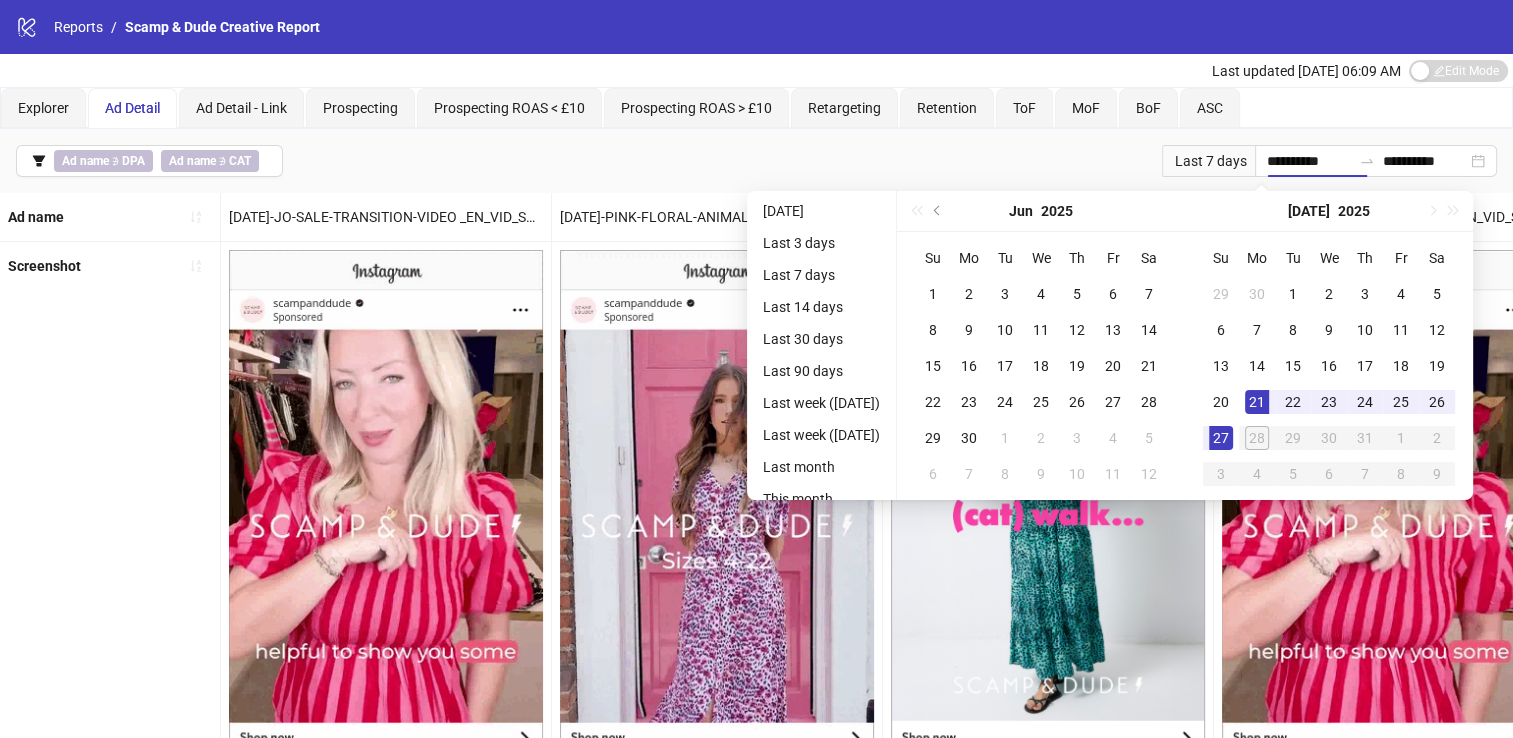 click on "[DATE]" at bounding box center [1041, 211] 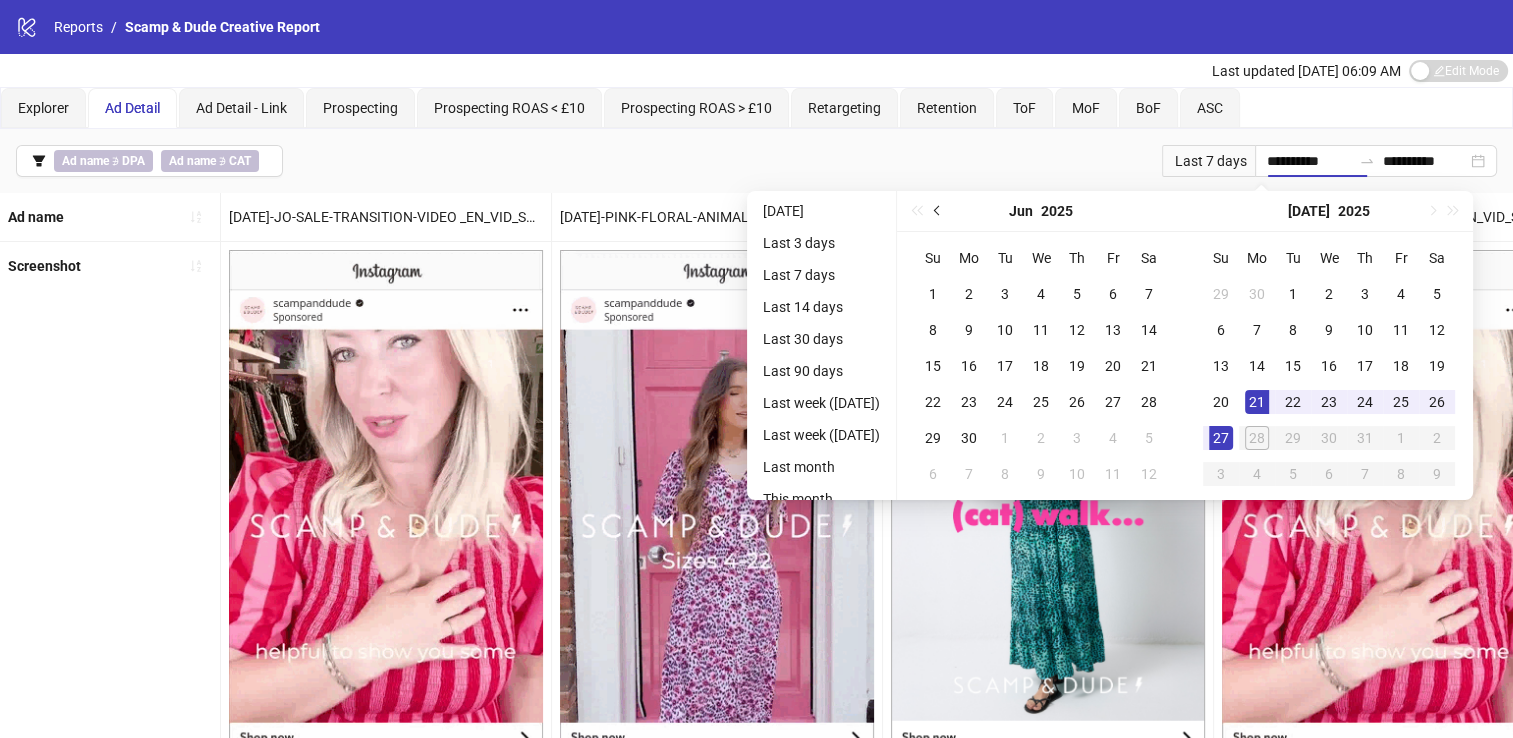 click at bounding box center [938, 211] 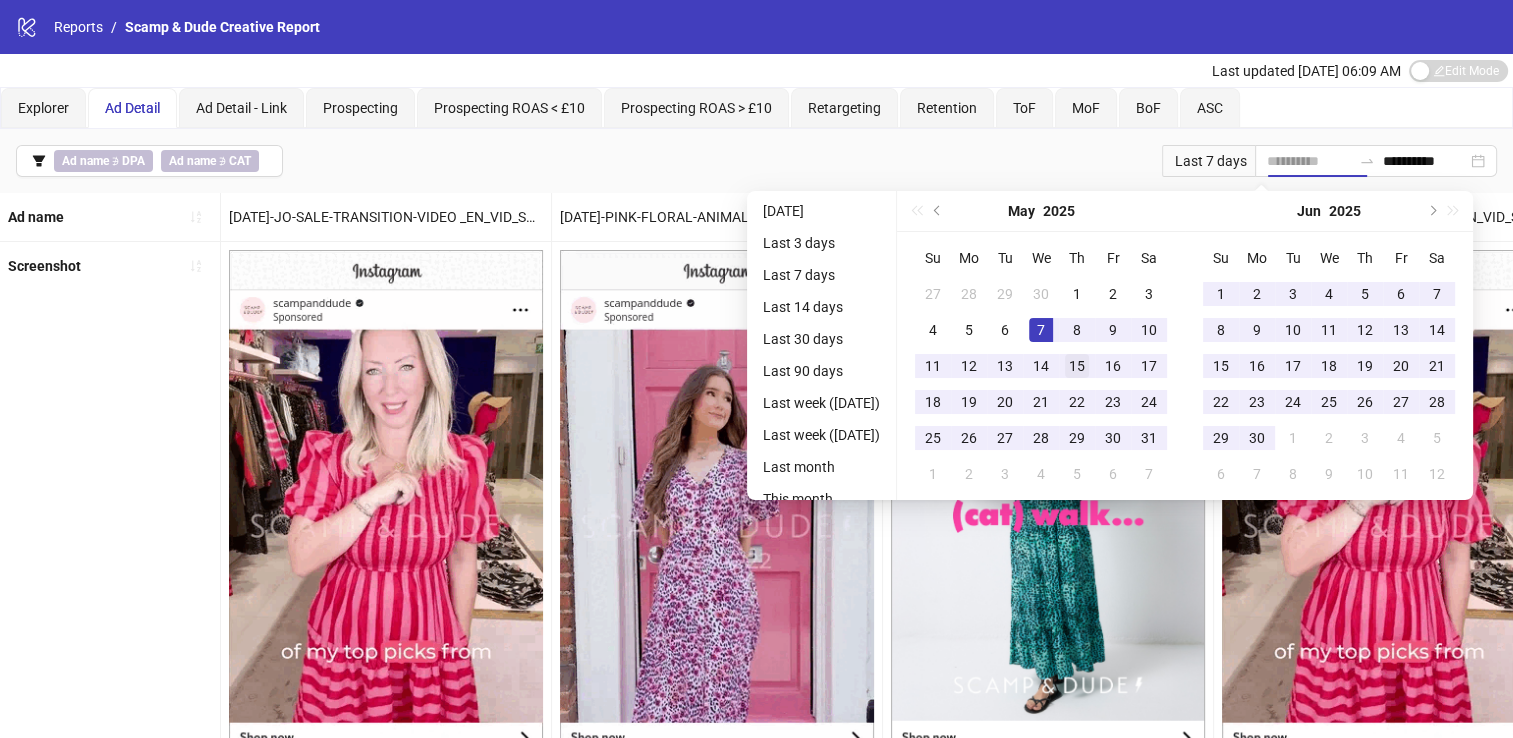 type on "**********" 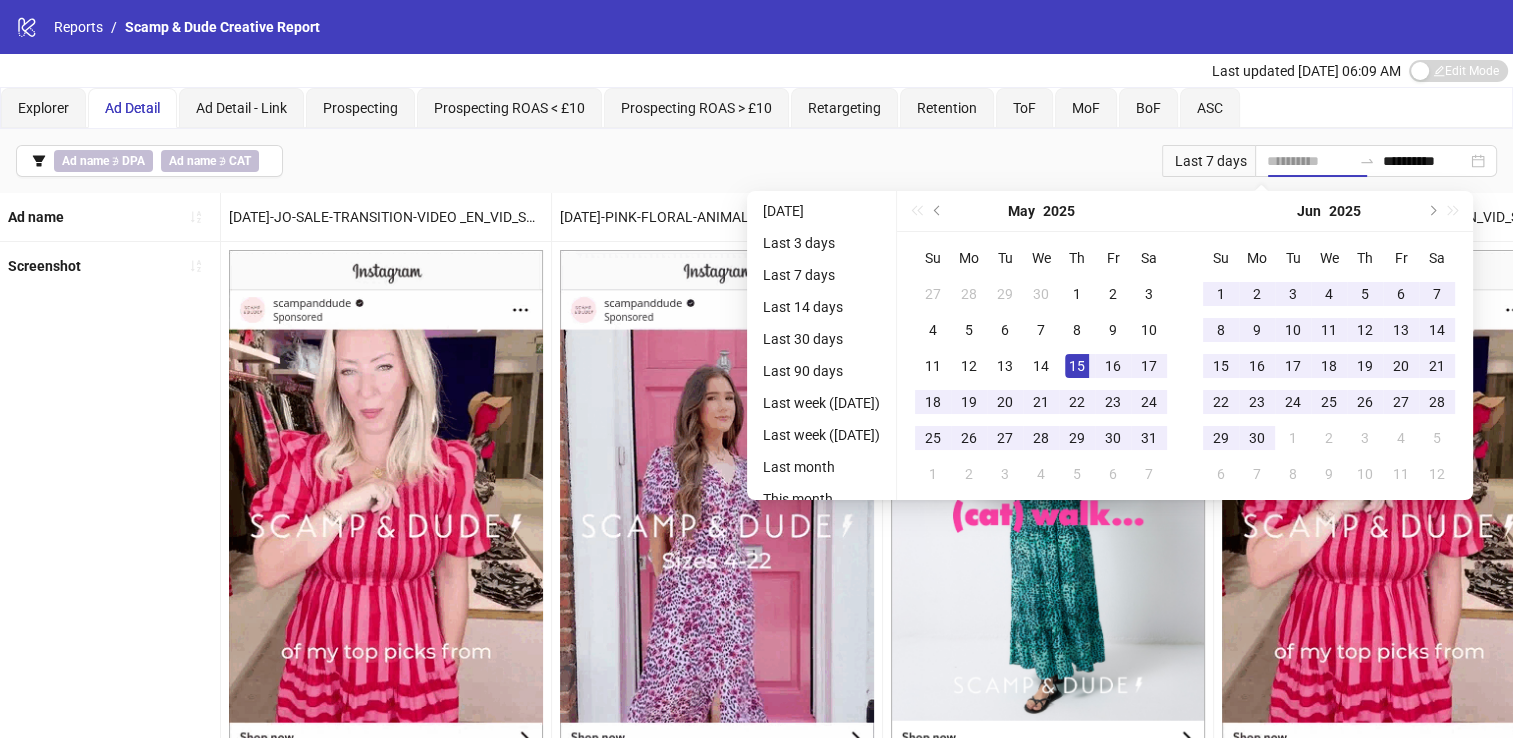 click on "15" at bounding box center [1077, 366] 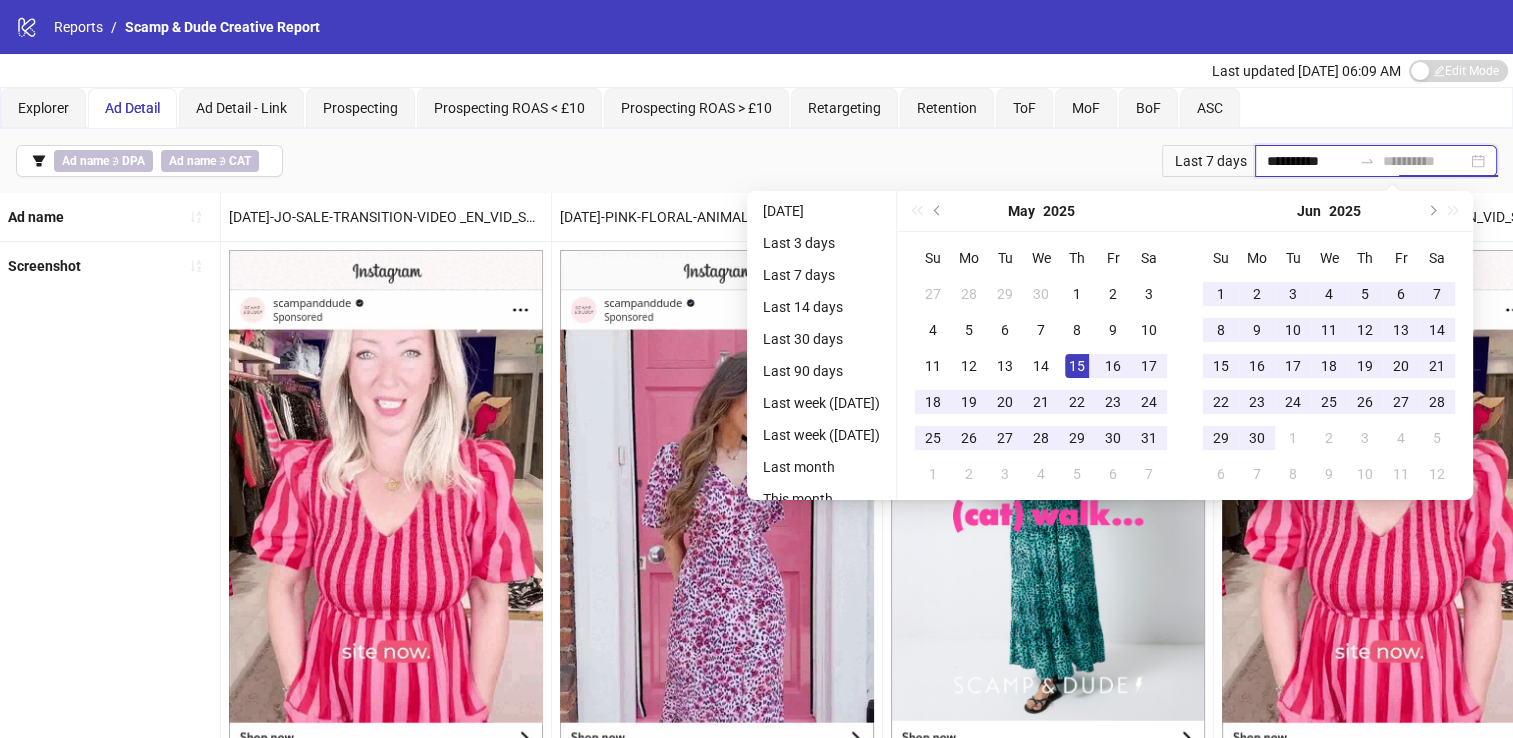 type on "**********" 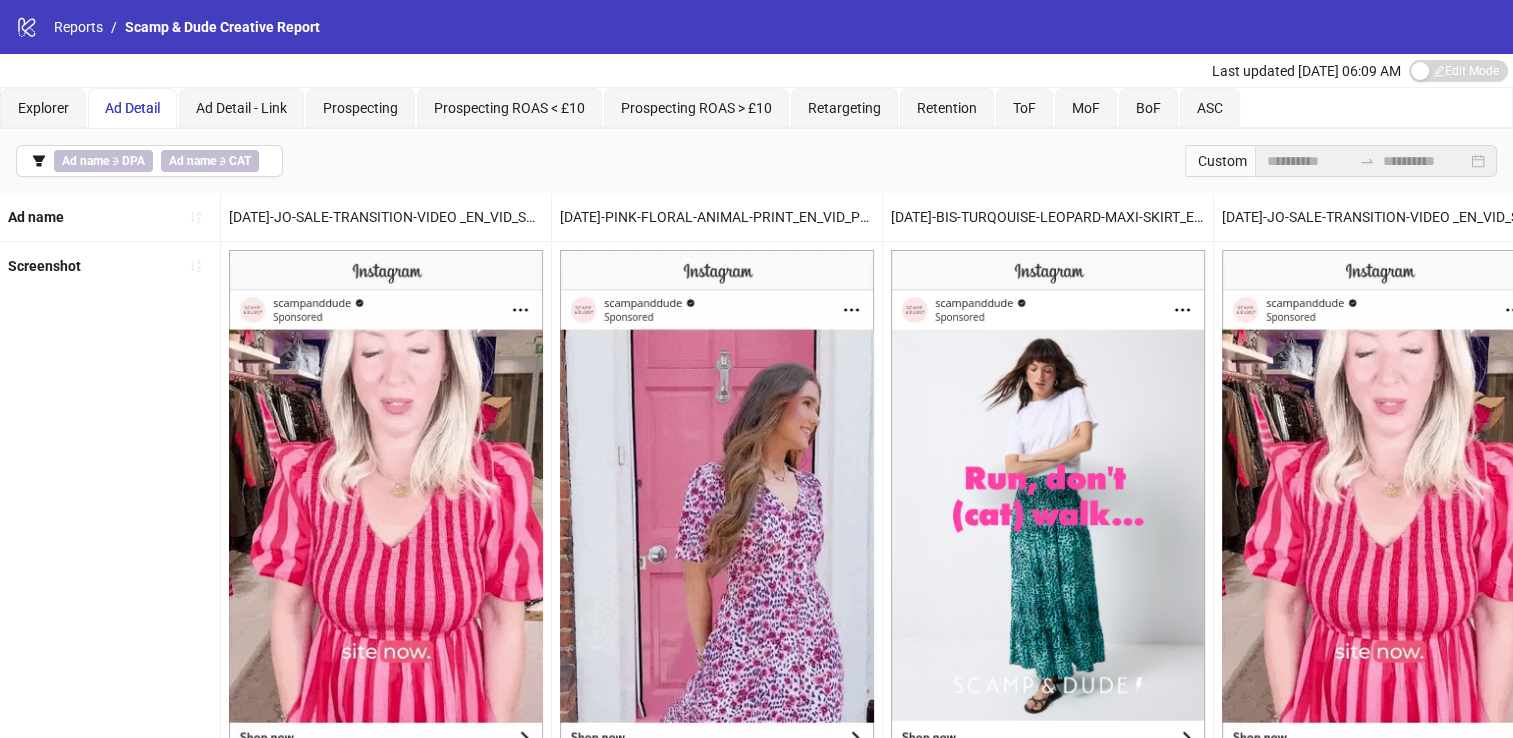 click on "**********" at bounding box center (756, 161) 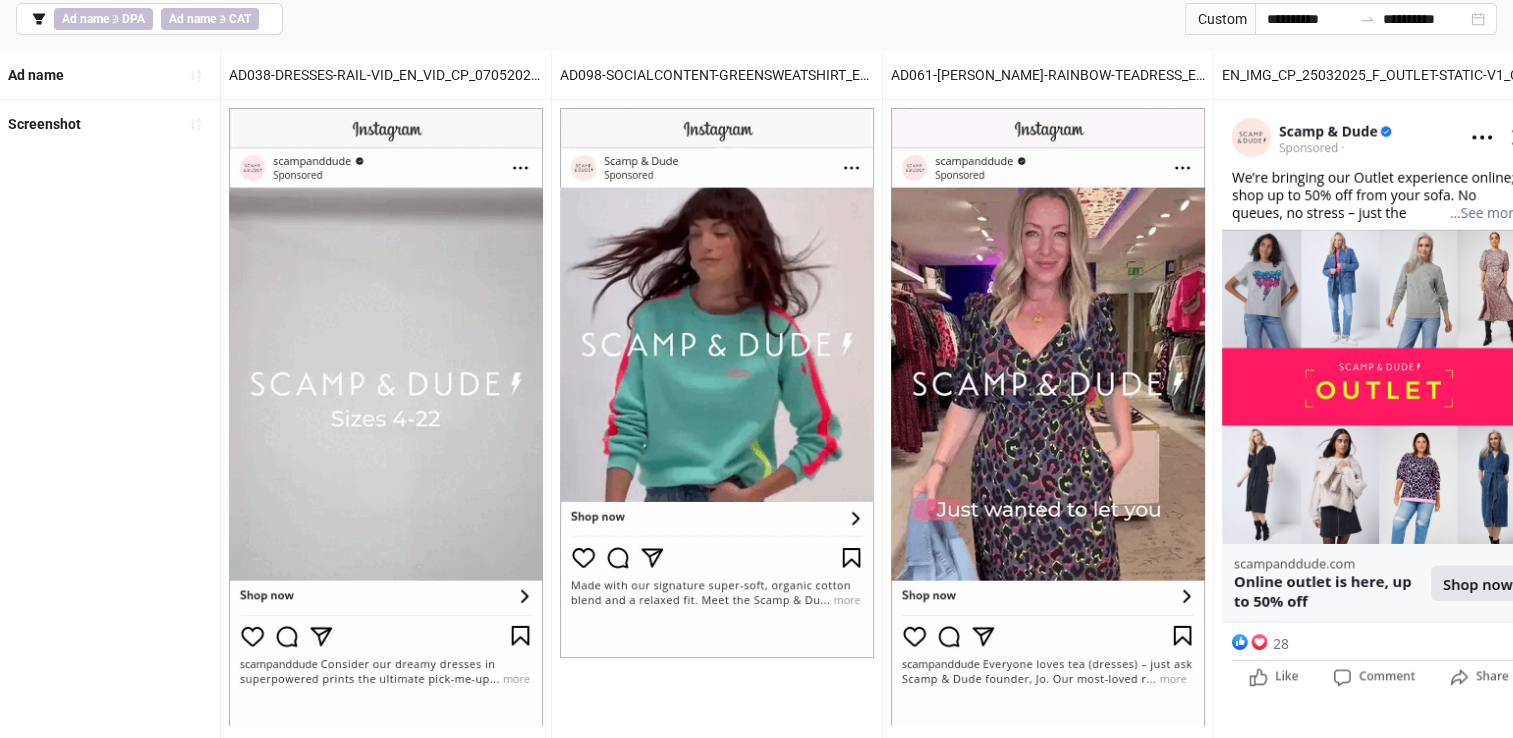 scroll, scrollTop: 120, scrollLeft: 0, axis: vertical 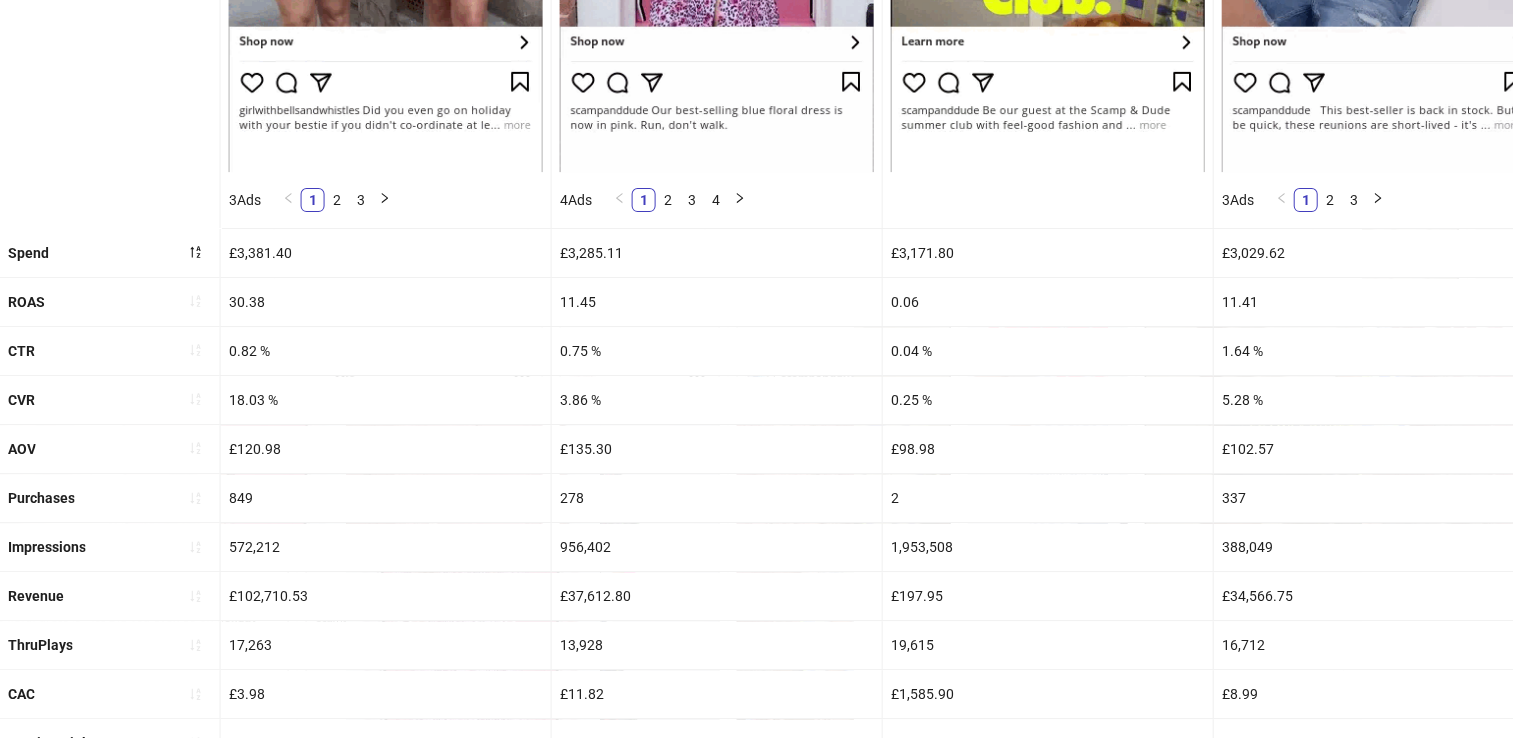click on "Screenshot" at bounding box center (110, -114) 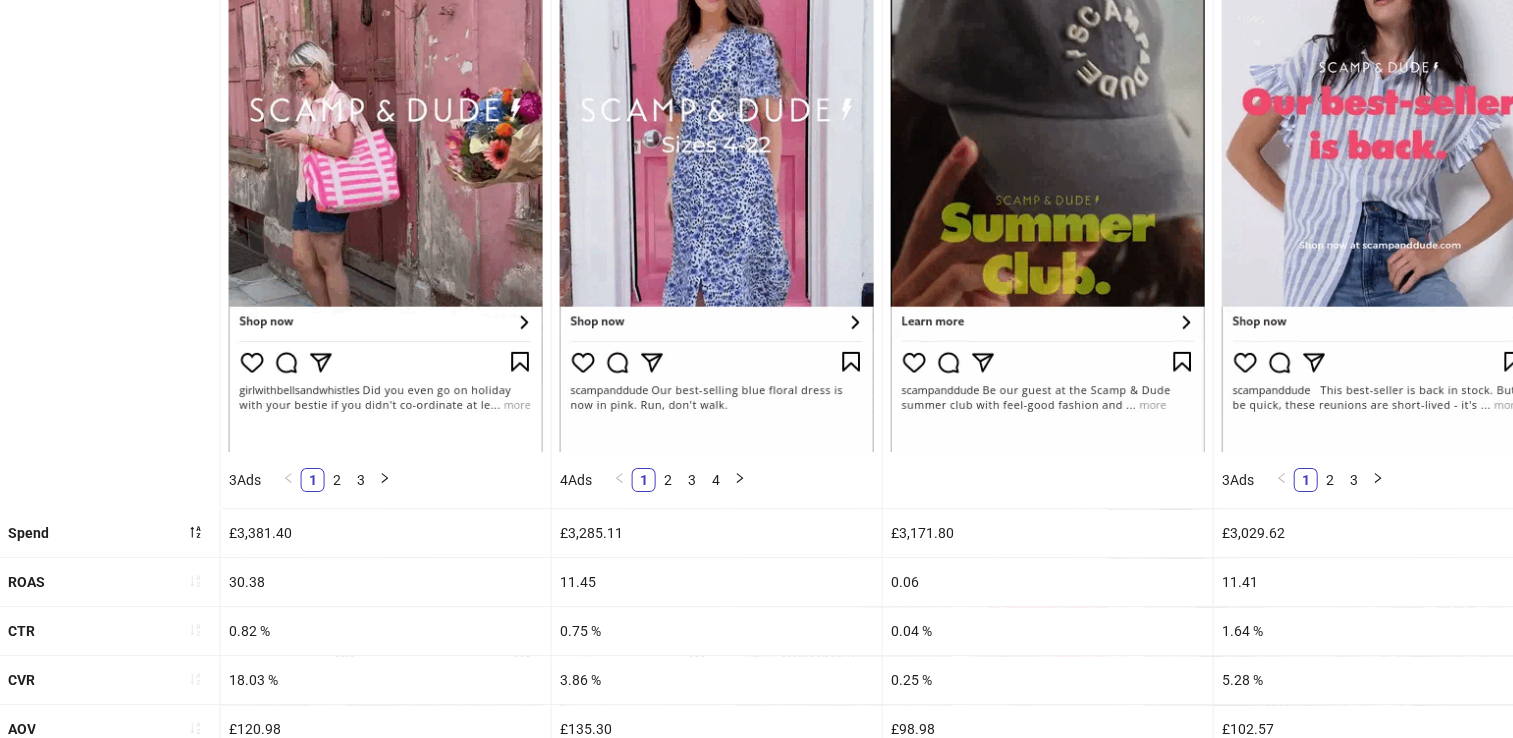 scroll, scrollTop: 413, scrollLeft: 0, axis: vertical 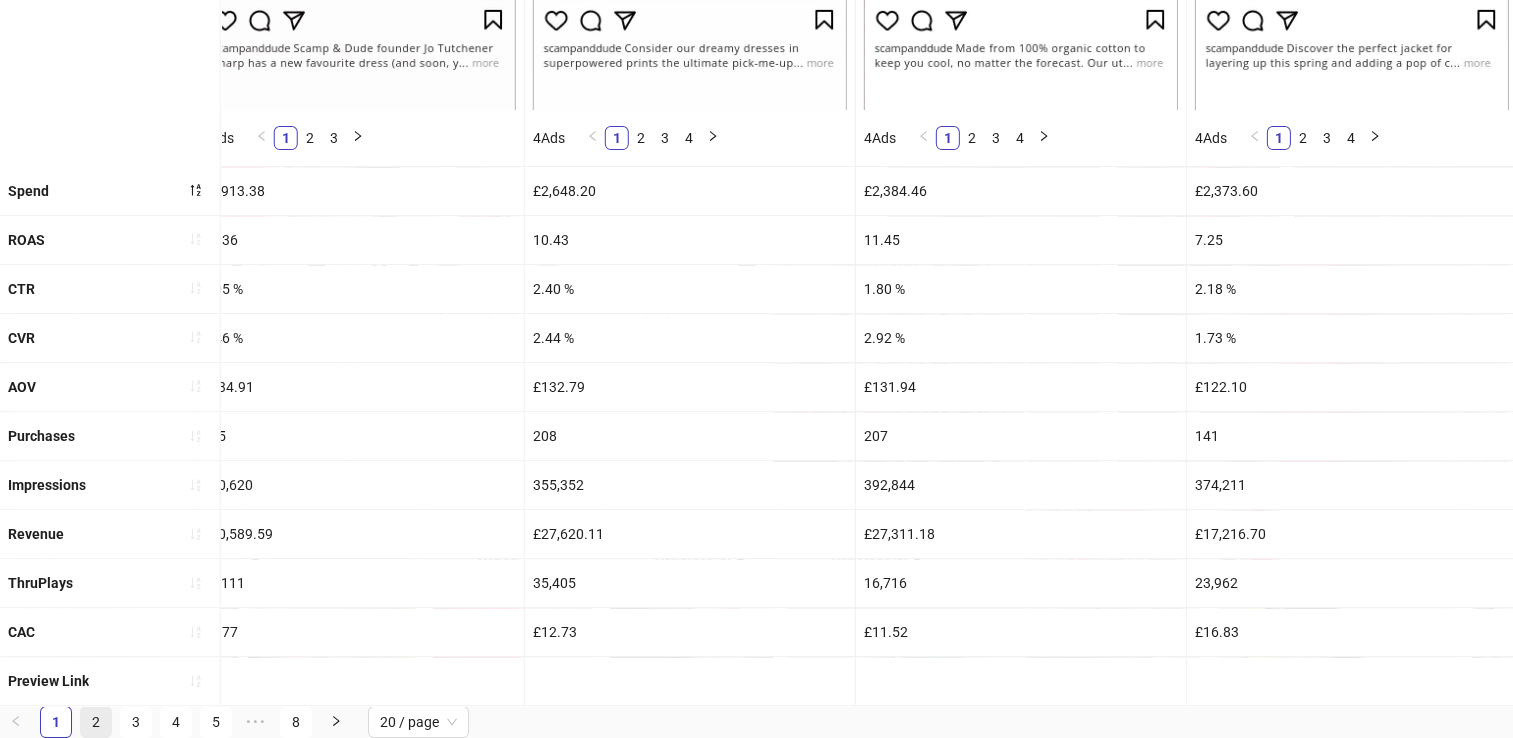 click on "2" at bounding box center [96, 722] 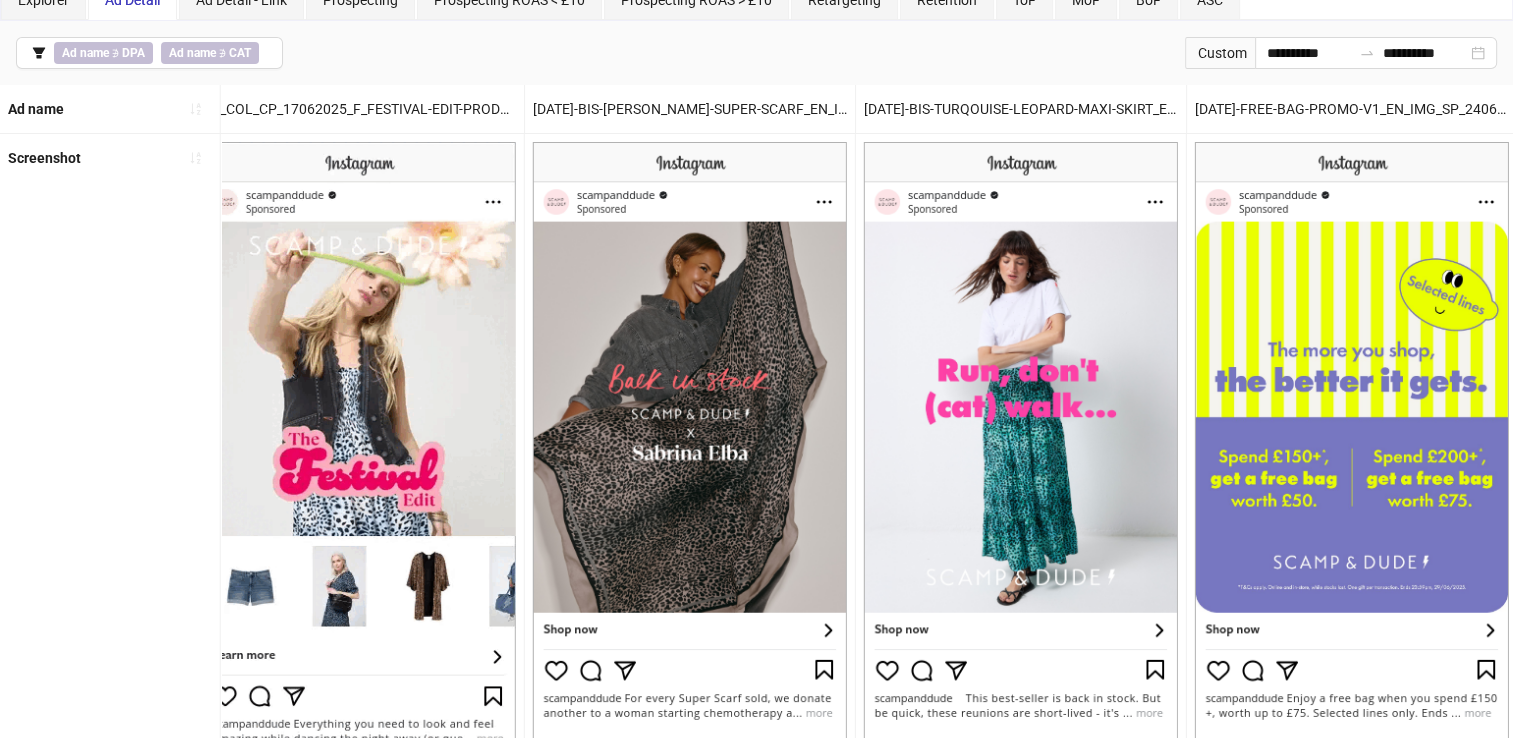 scroll, scrollTop: 108, scrollLeft: 0, axis: vertical 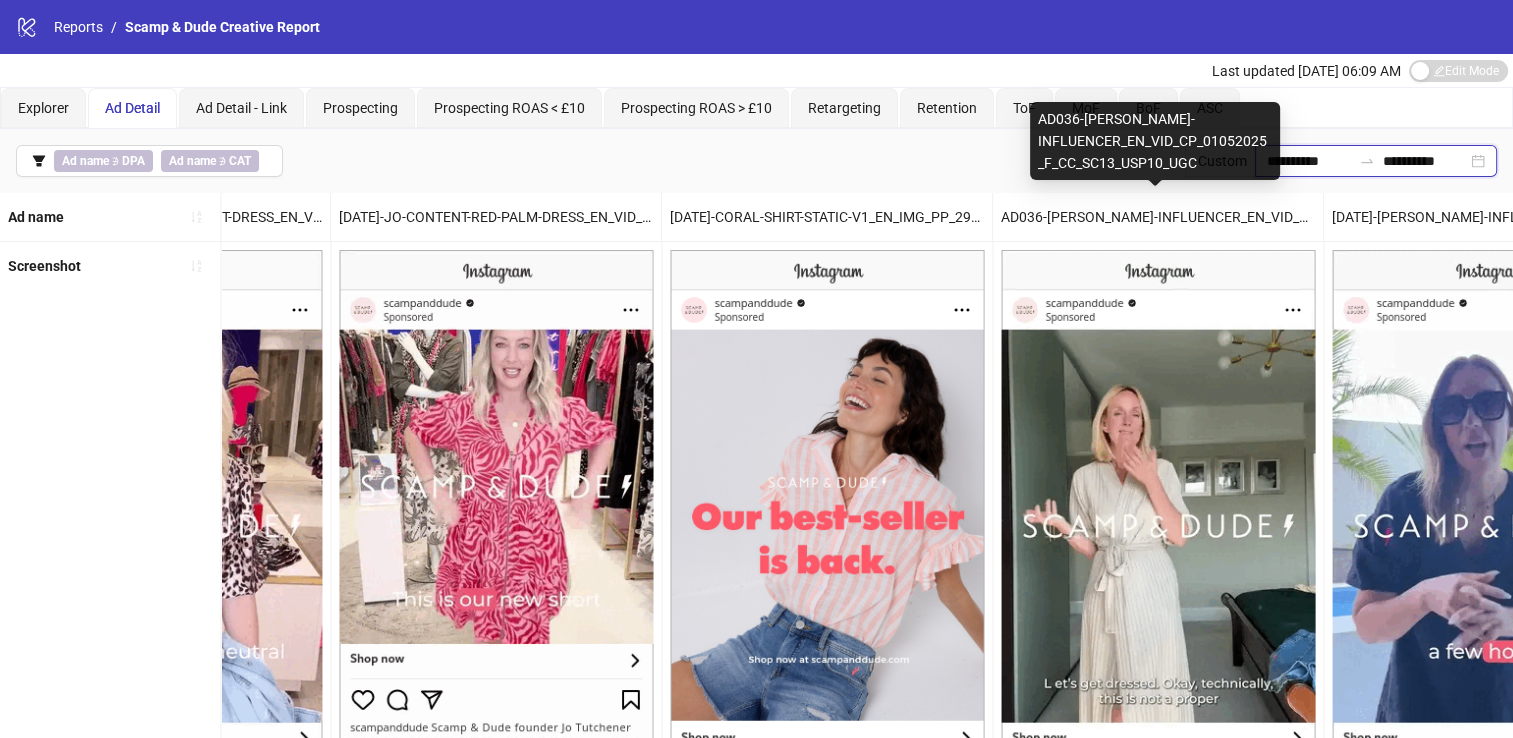 click on "**********" at bounding box center (1309, 161) 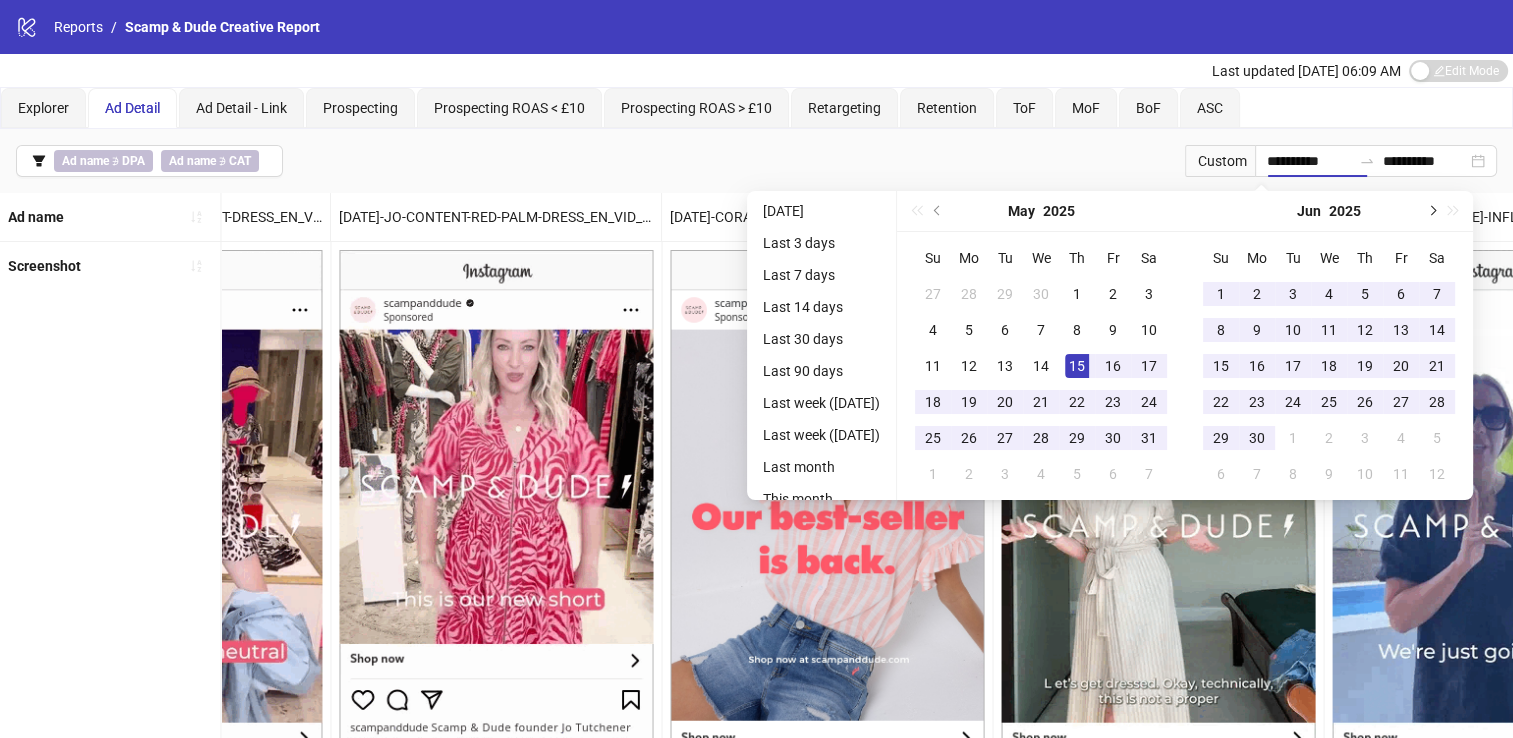 click at bounding box center [1431, 211] 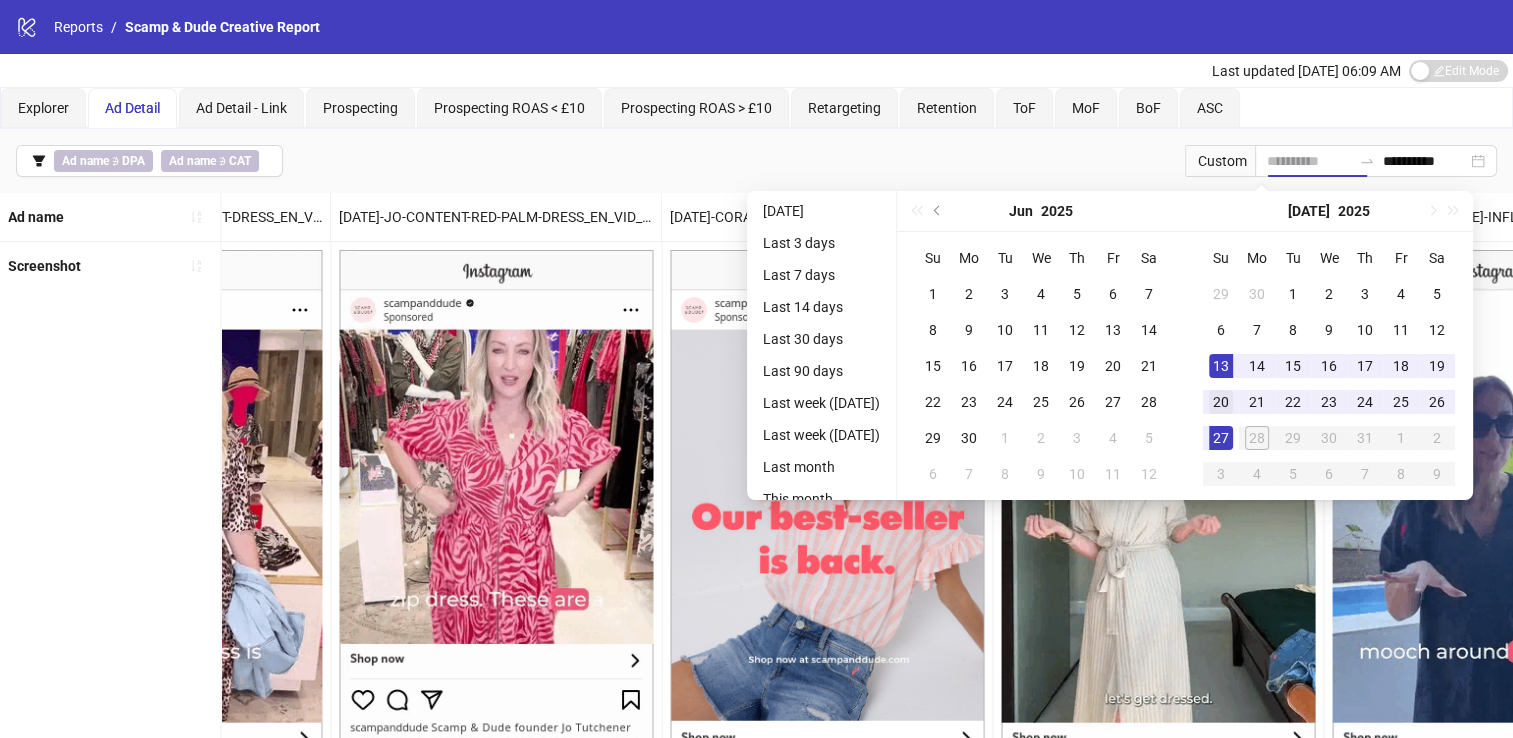type on "**********" 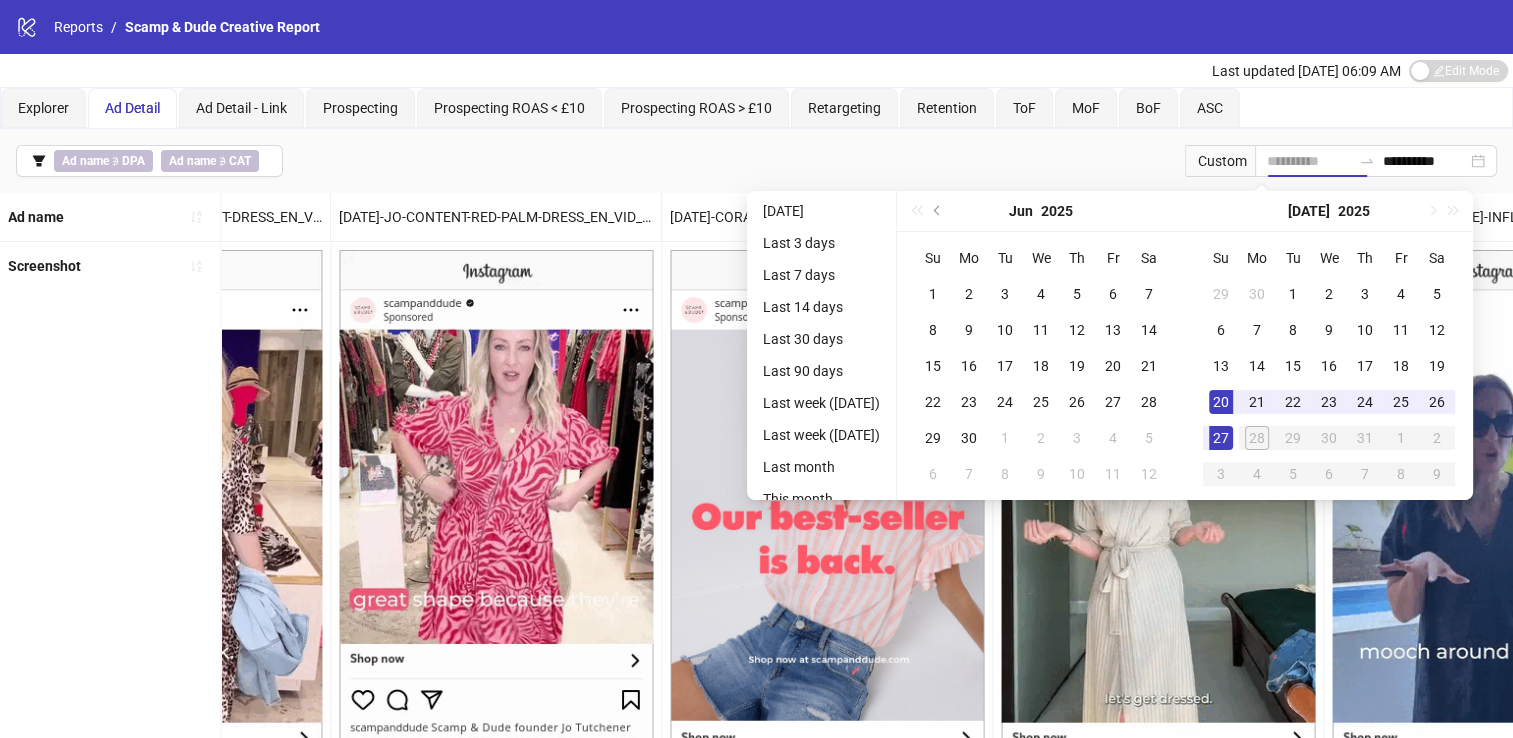 click on "20" at bounding box center [1221, 402] 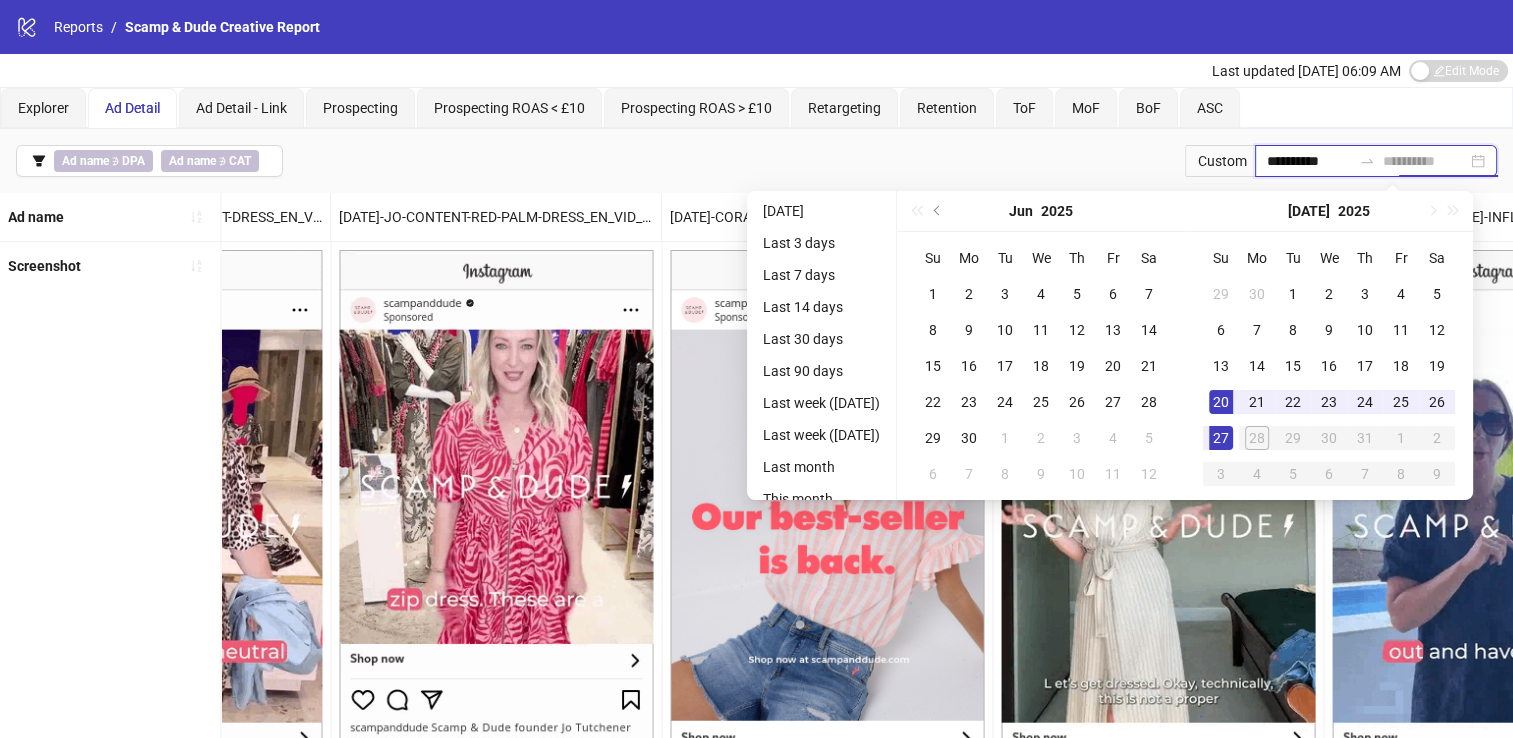 type on "**********" 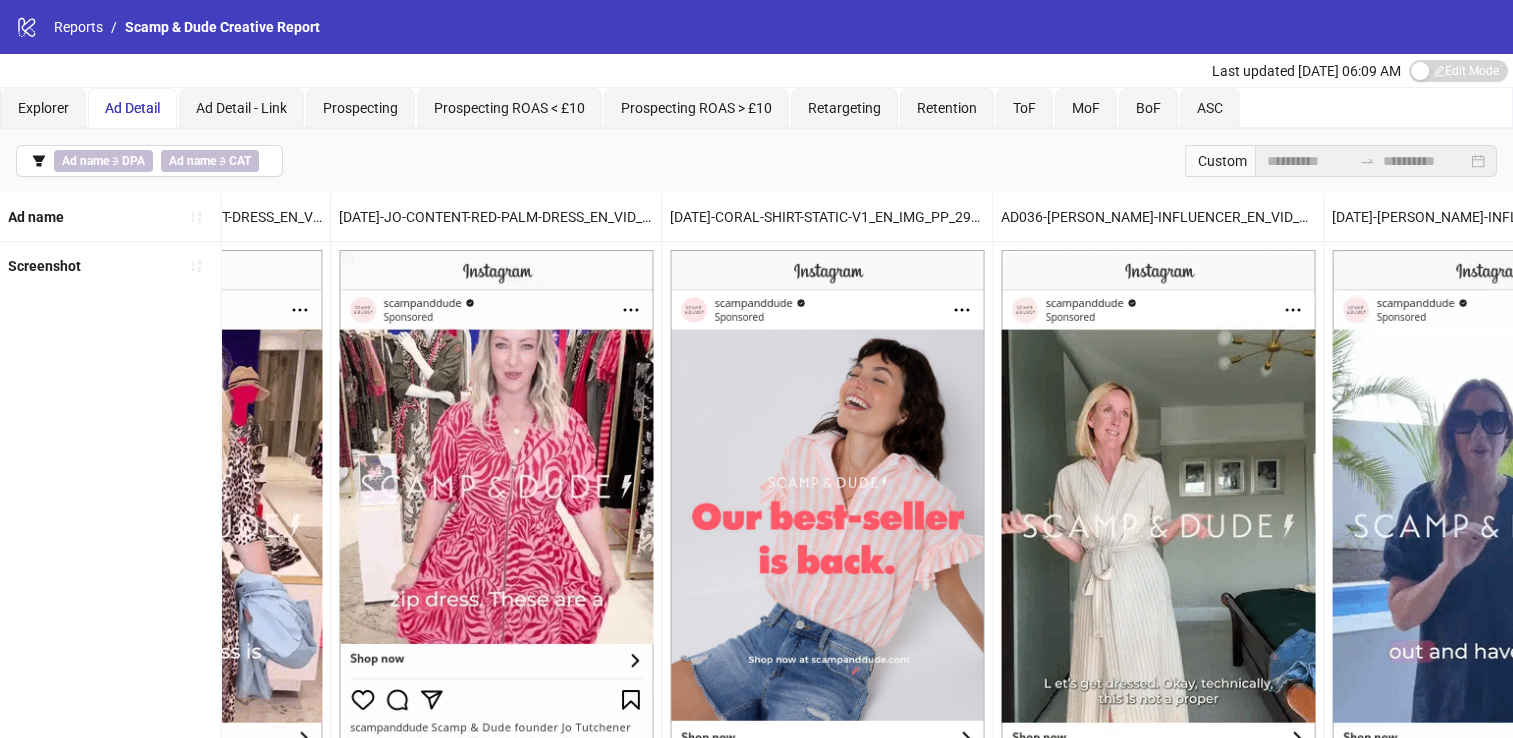 click on "**********" at bounding box center (756, 161) 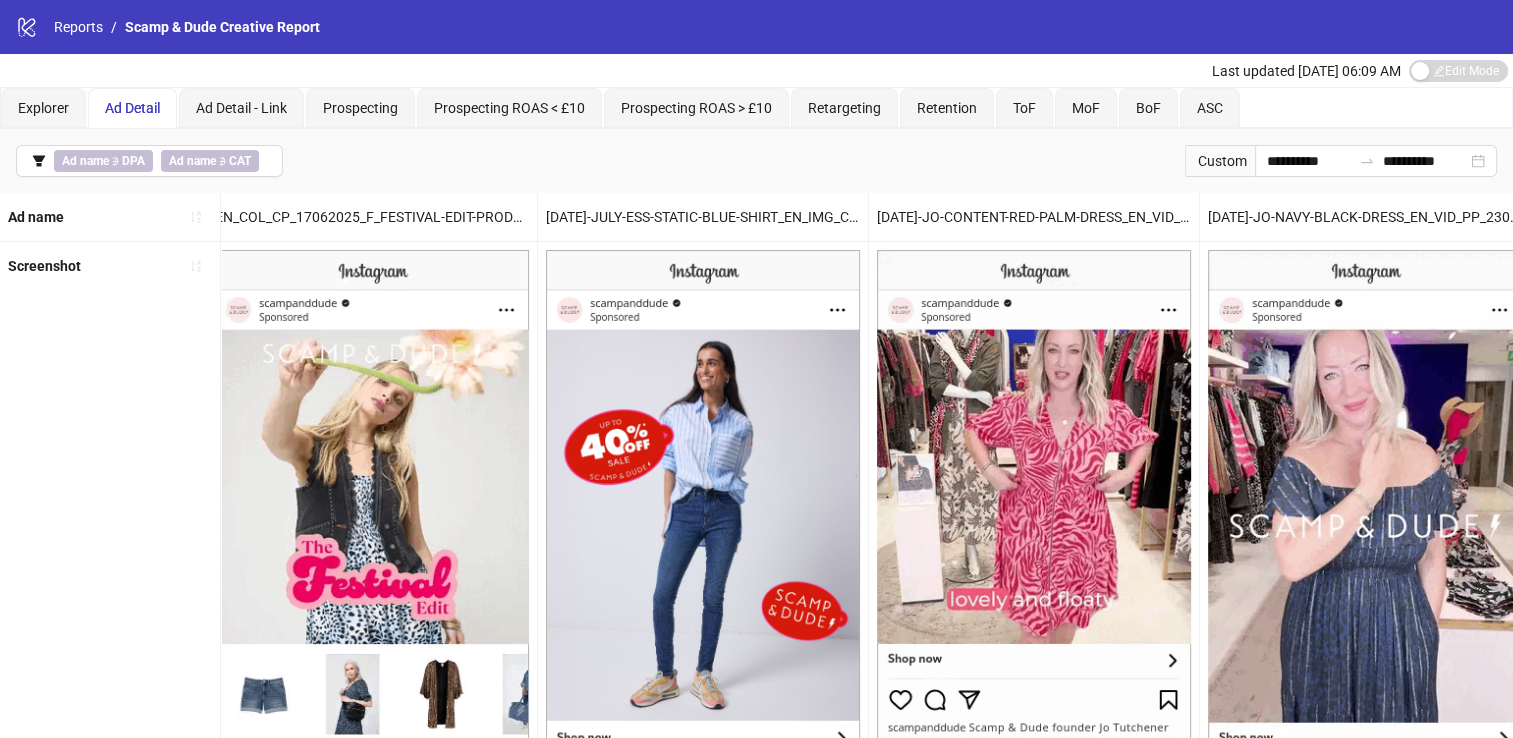 scroll, scrollTop: 0, scrollLeft: 0, axis: both 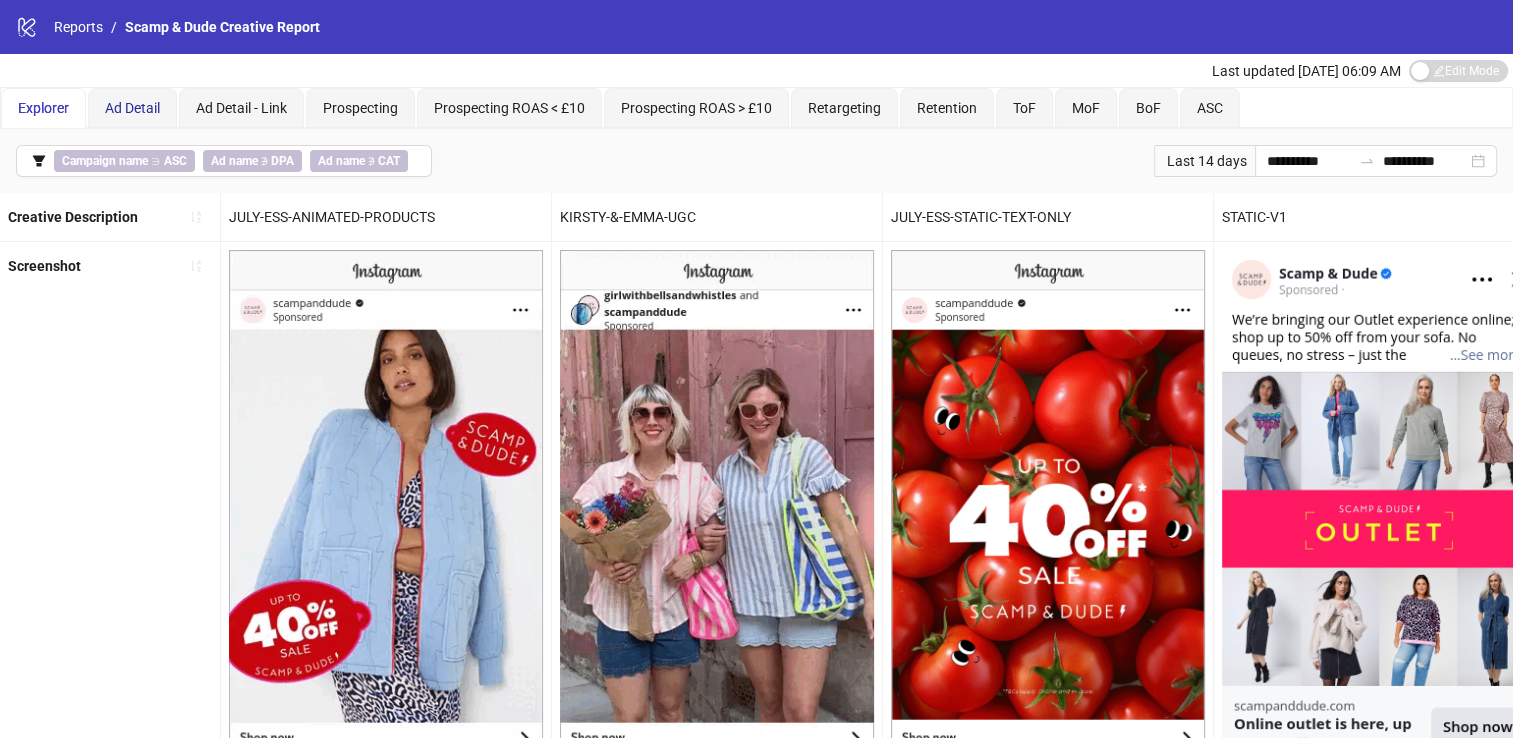 click on "Ad Detail" at bounding box center (132, 108) 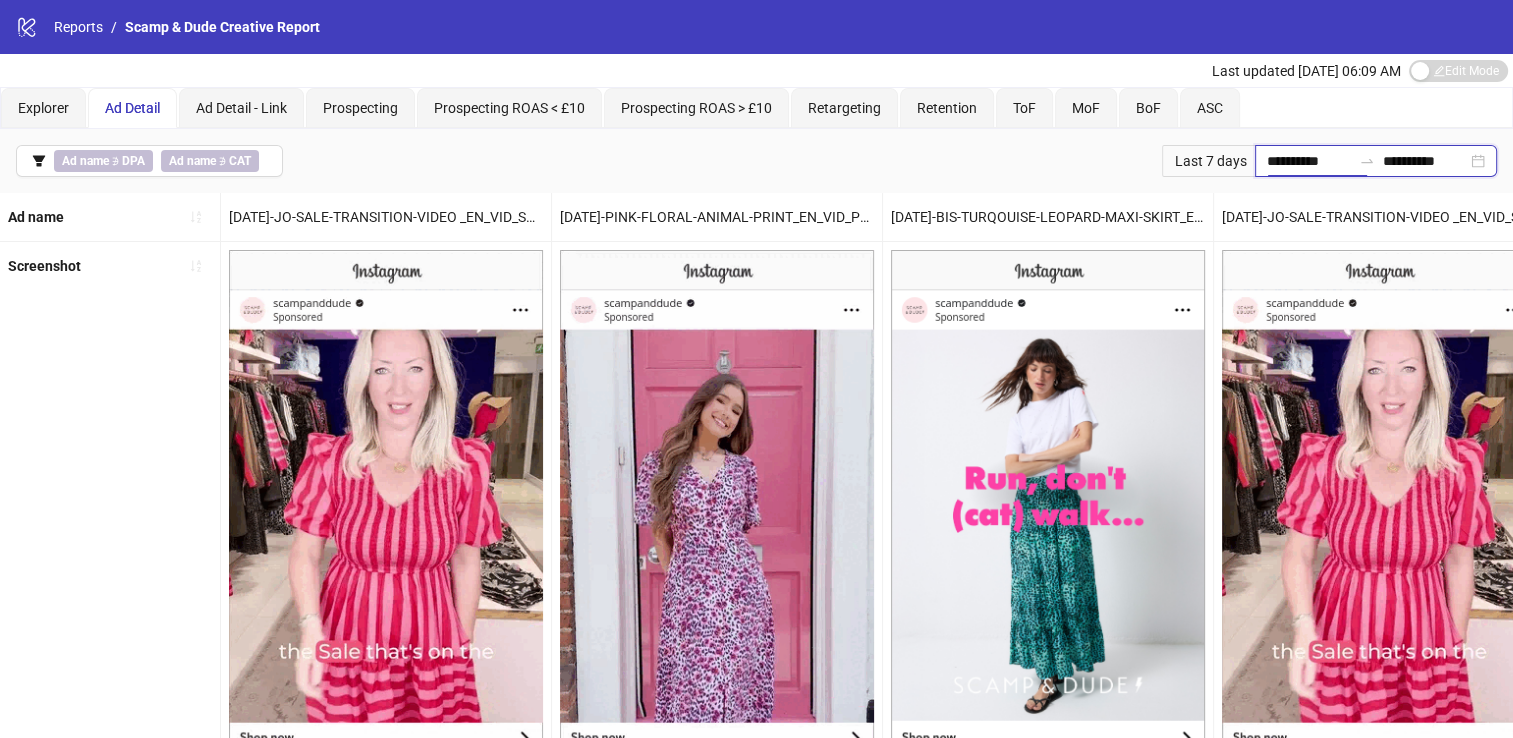 click on "**********" at bounding box center (1309, 161) 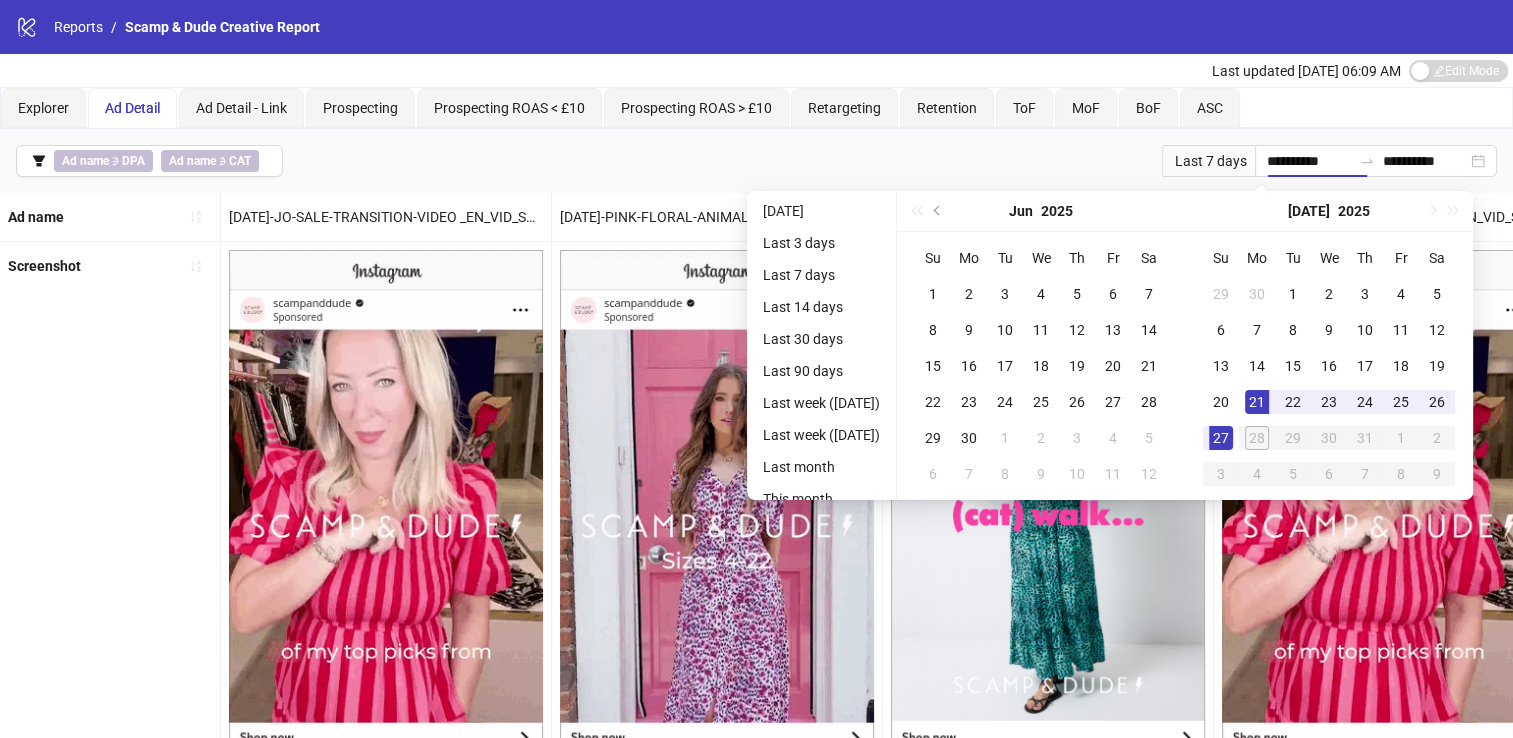 click on "**********" at bounding box center (756, 161) 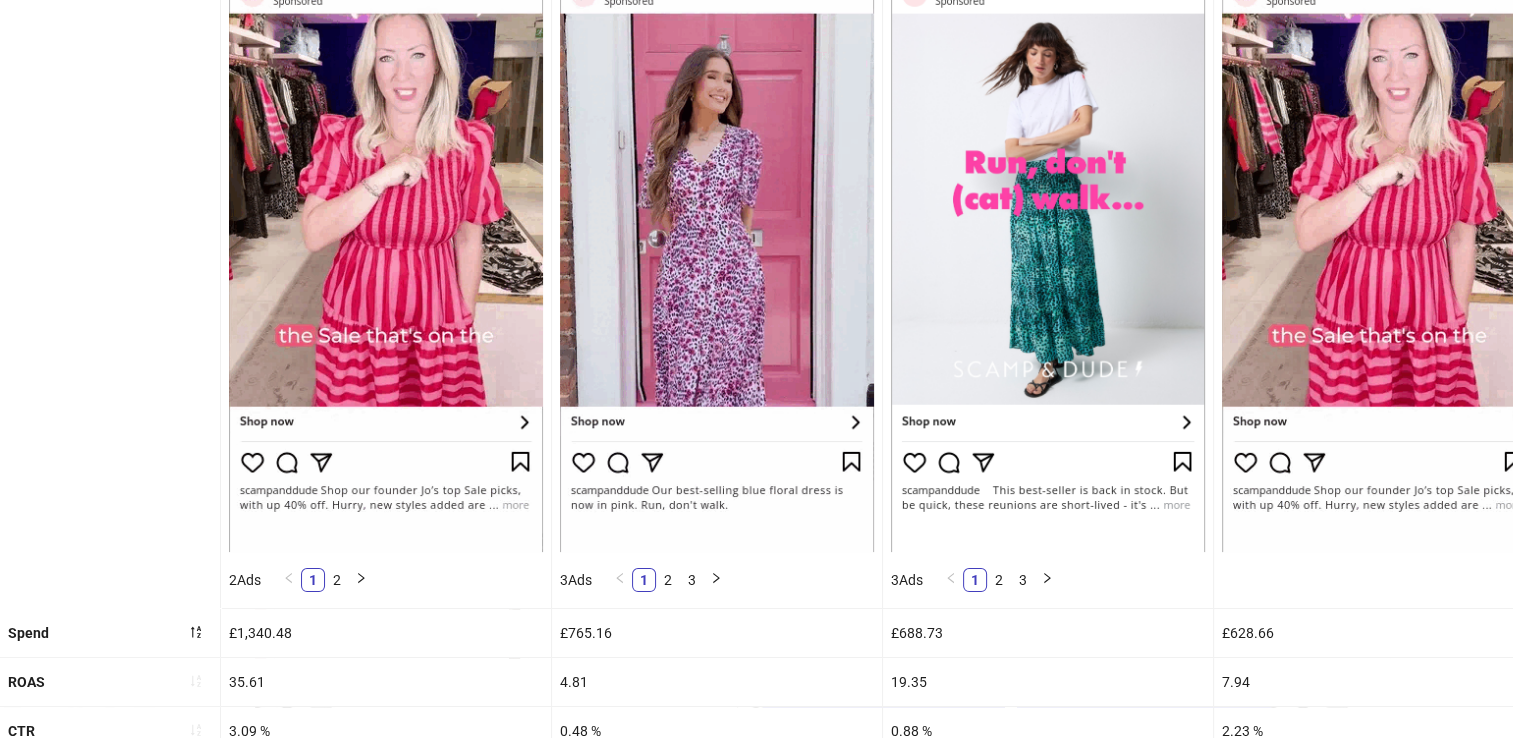 scroll, scrollTop: 327, scrollLeft: 0, axis: vertical 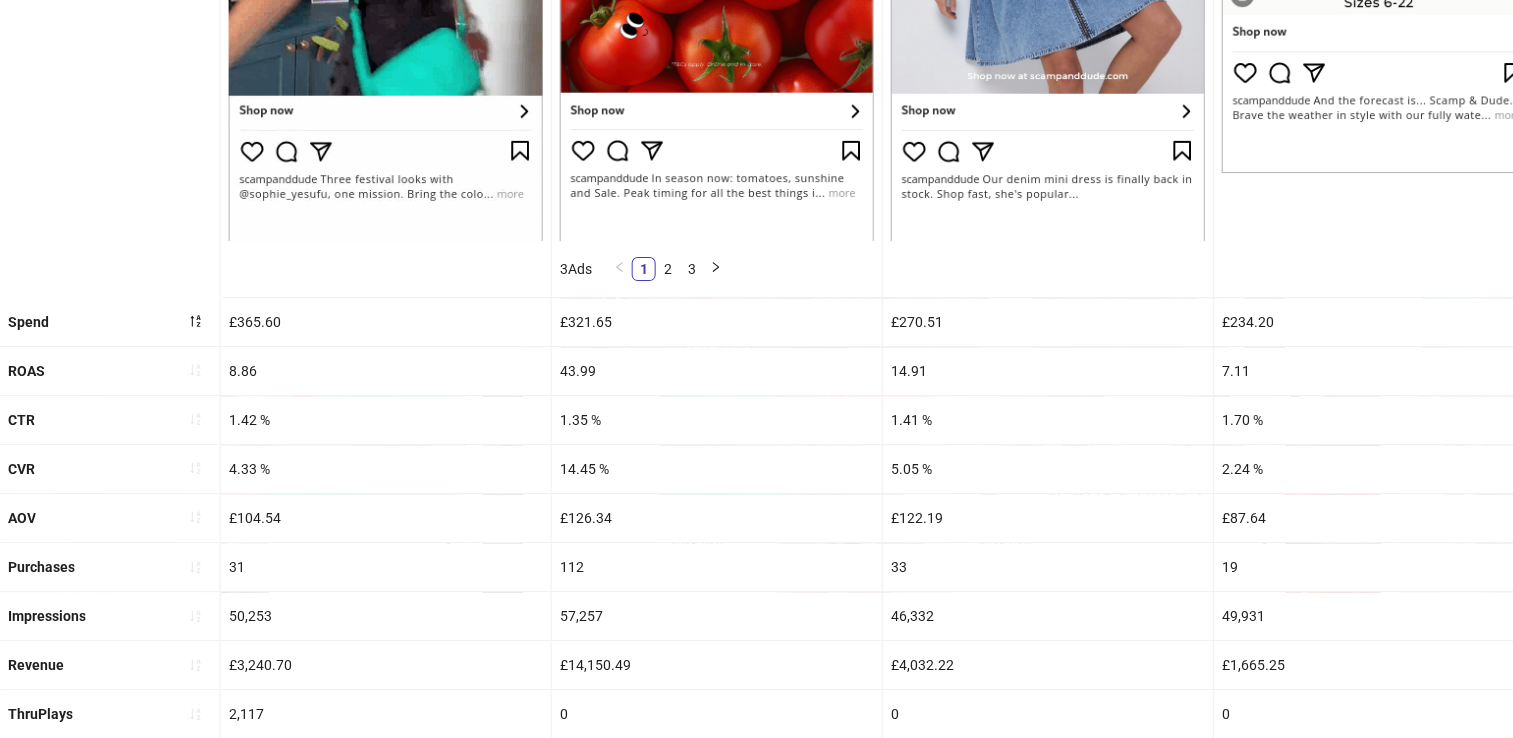 click on "Screenshot" at bounding box center (110, -45) 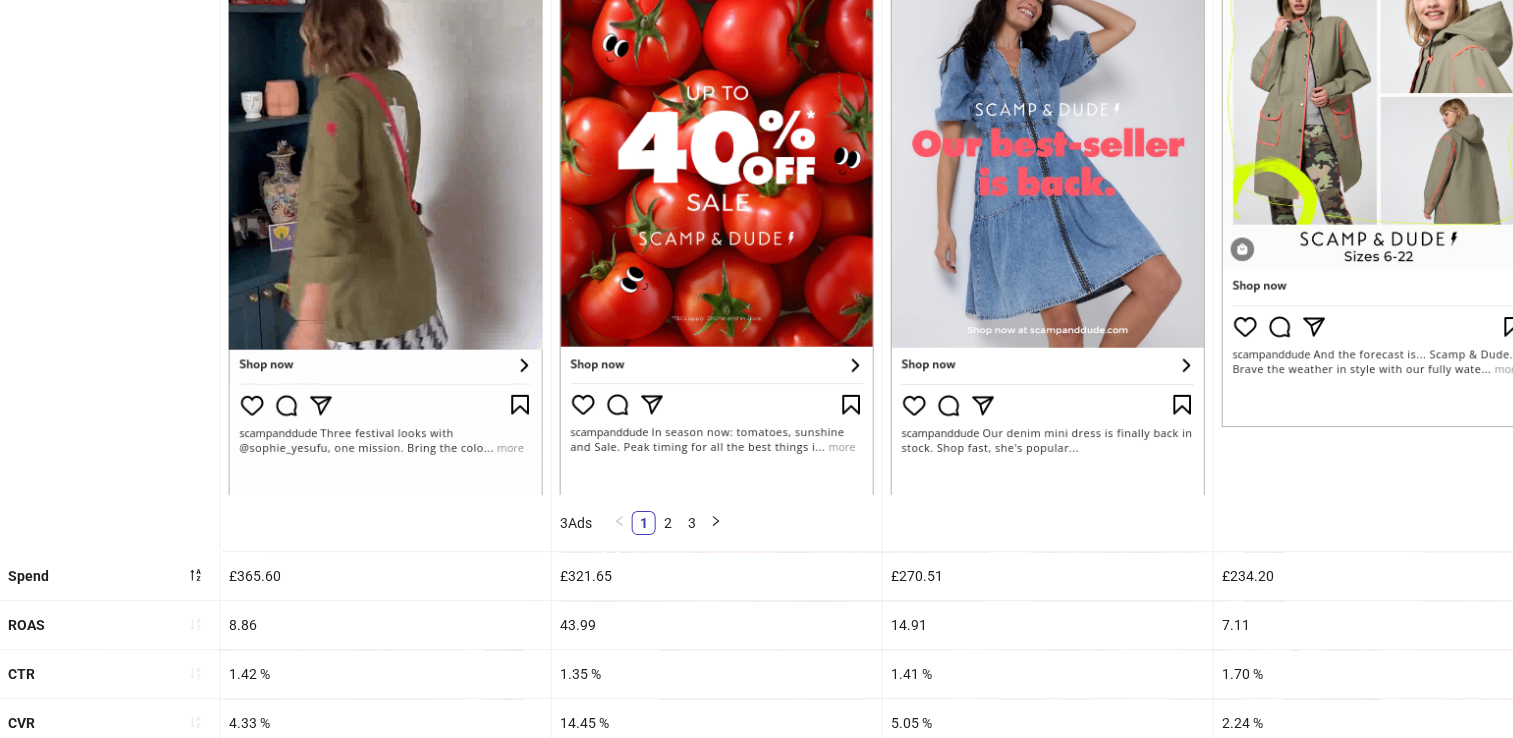 scroll, scrollTop: 367, scrollLeft: 0, axis: vertical 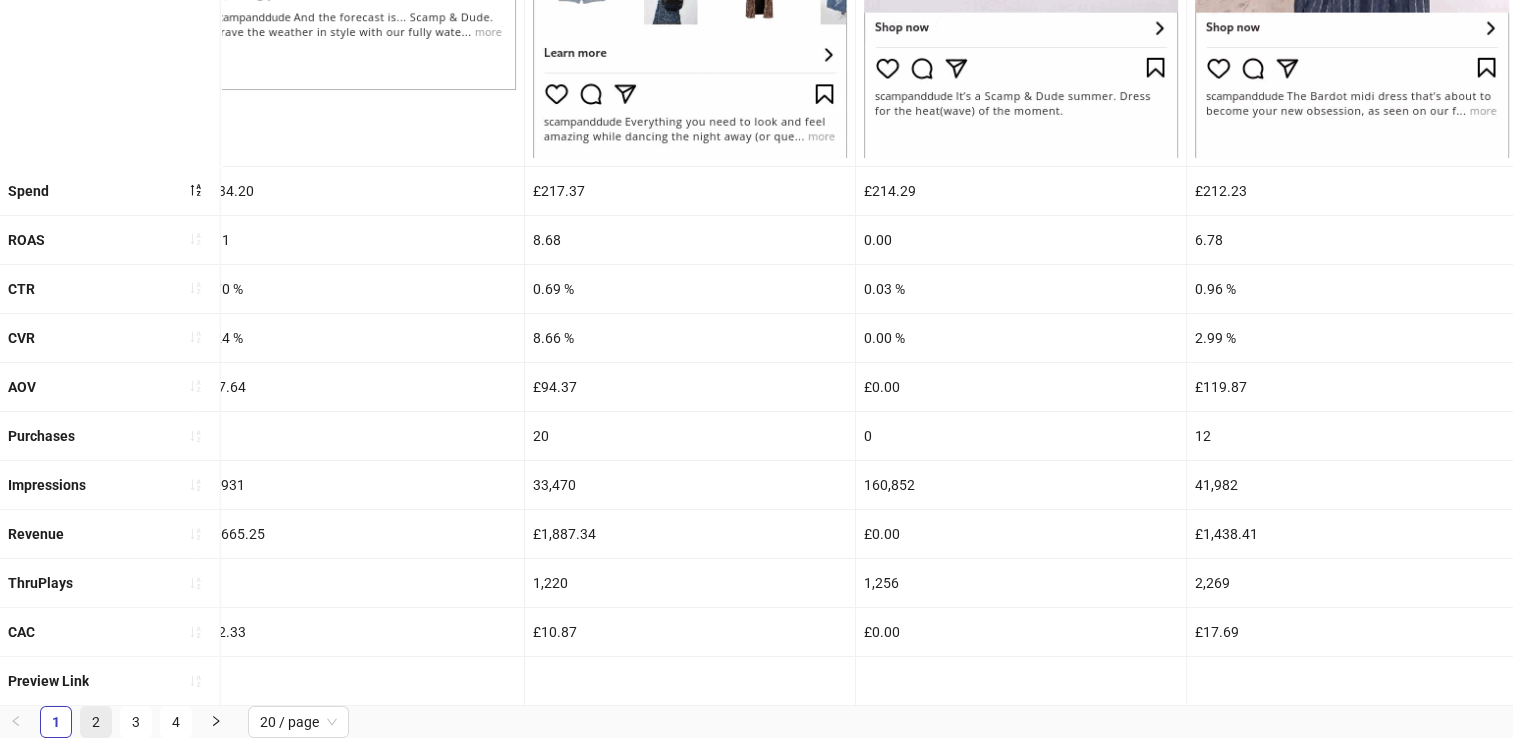 click on "2" at bounding box center [96, 722] 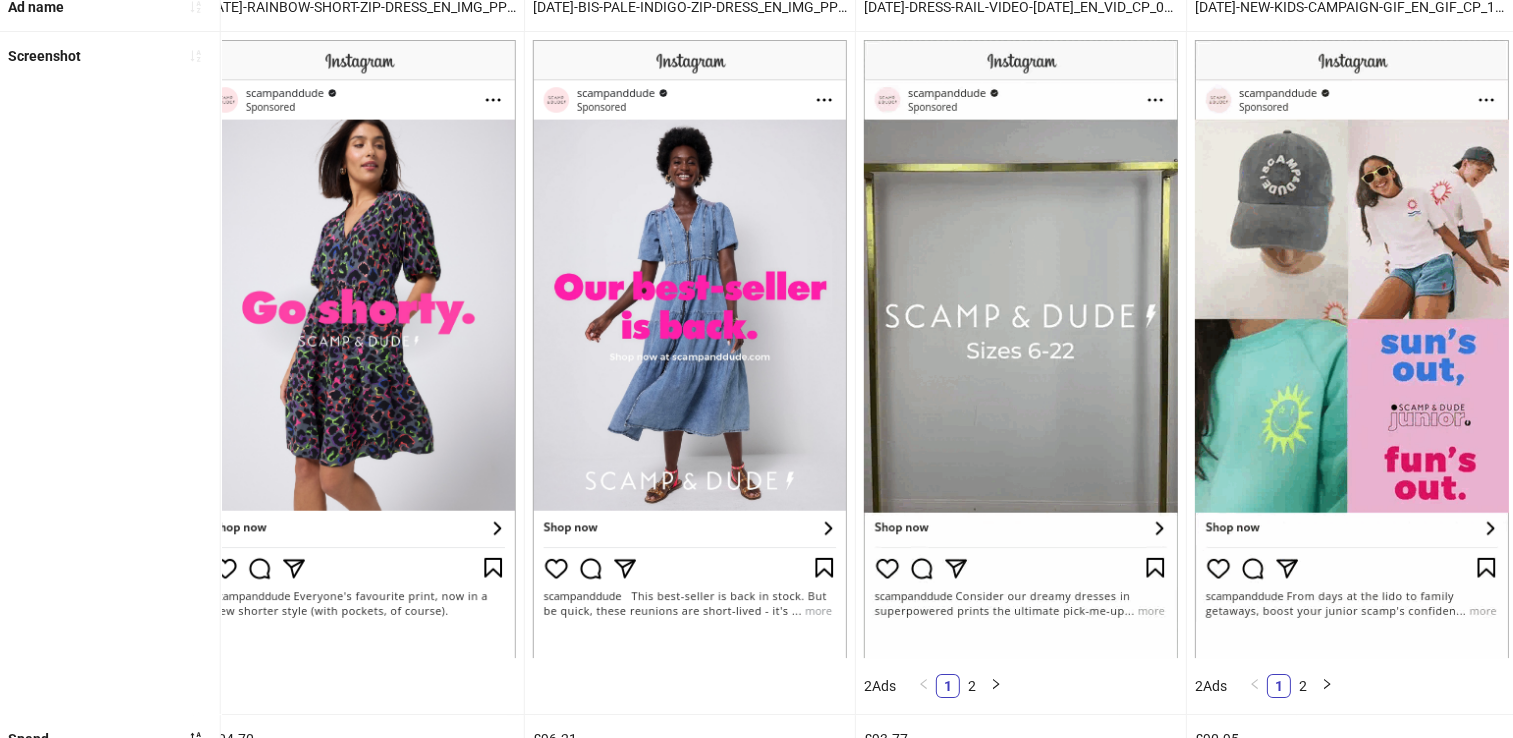 scroll, scrollTop: 196, scrollLeft: 0, axis: vertical 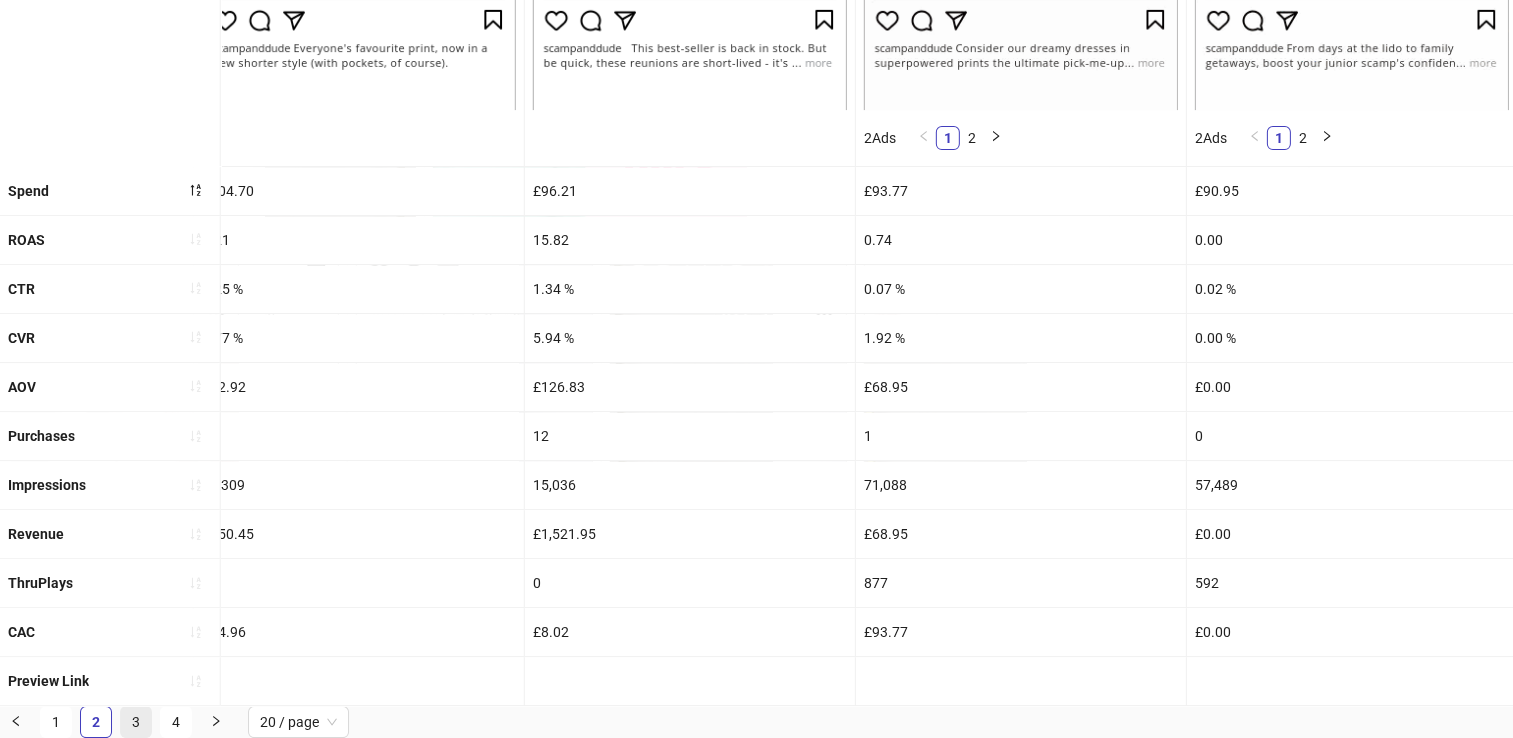 click on "3" at bounding box center (136, 722) 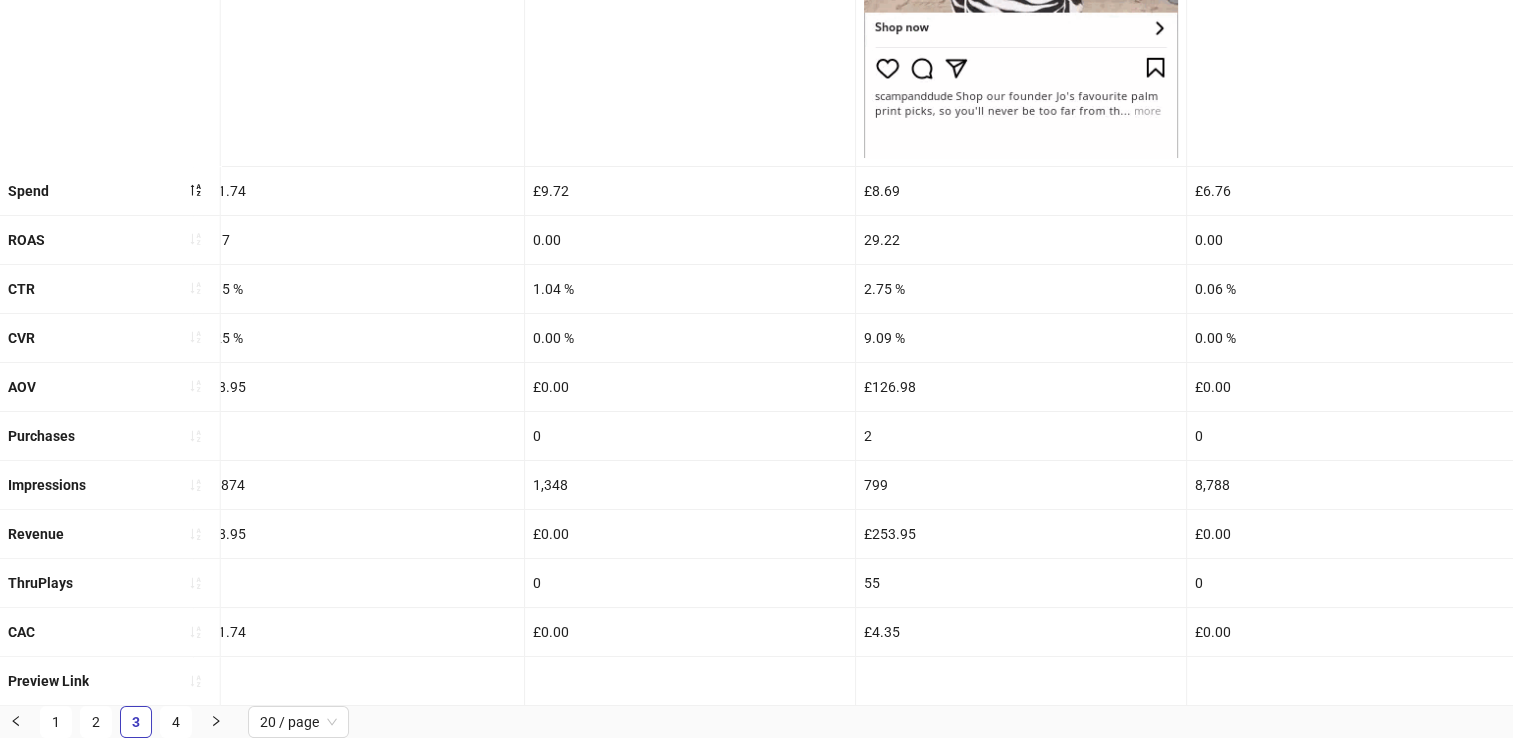 scroll, scrollTop: 0, scrollLeft: 0, axis: both 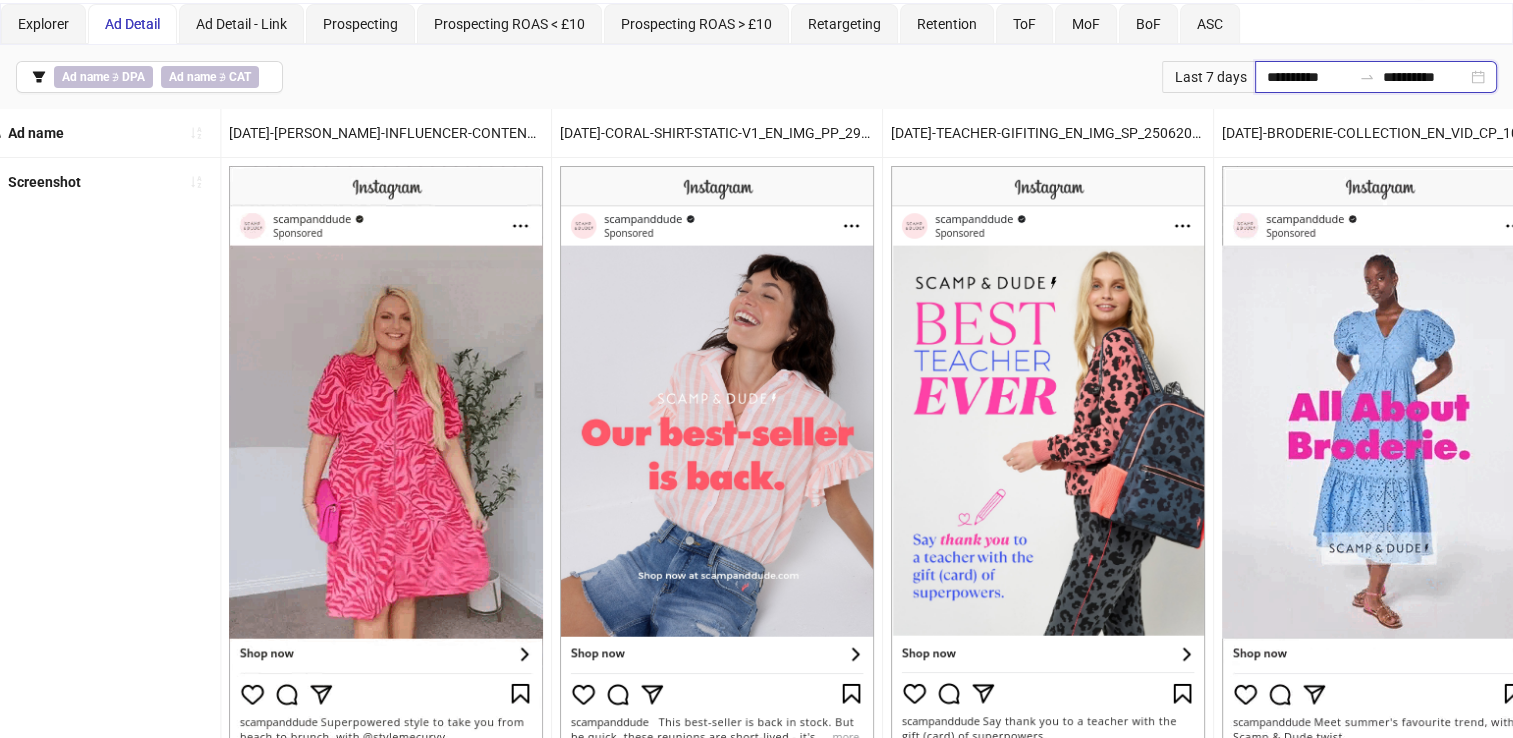 click on "**********" at bounding box center (1309, 77) 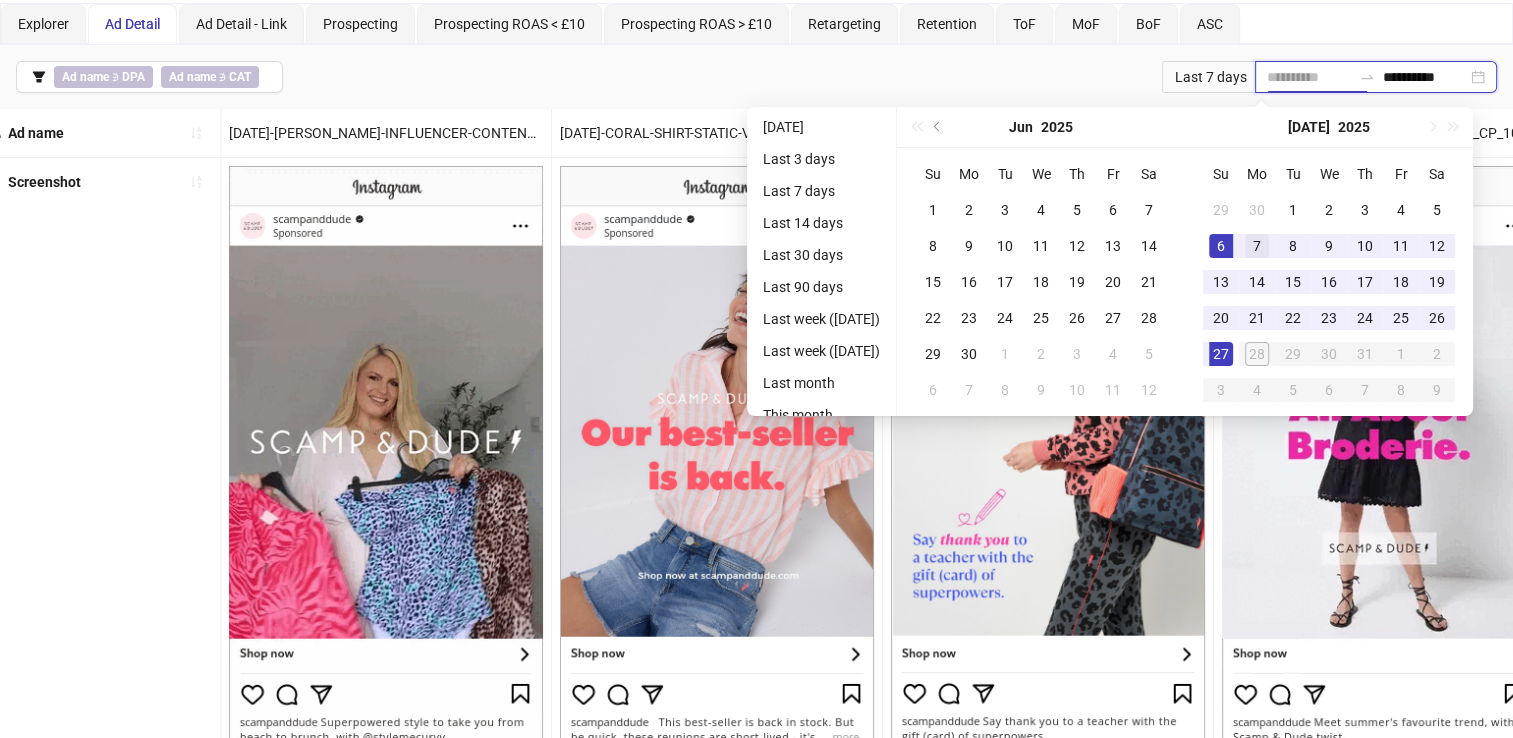 type on "**********" 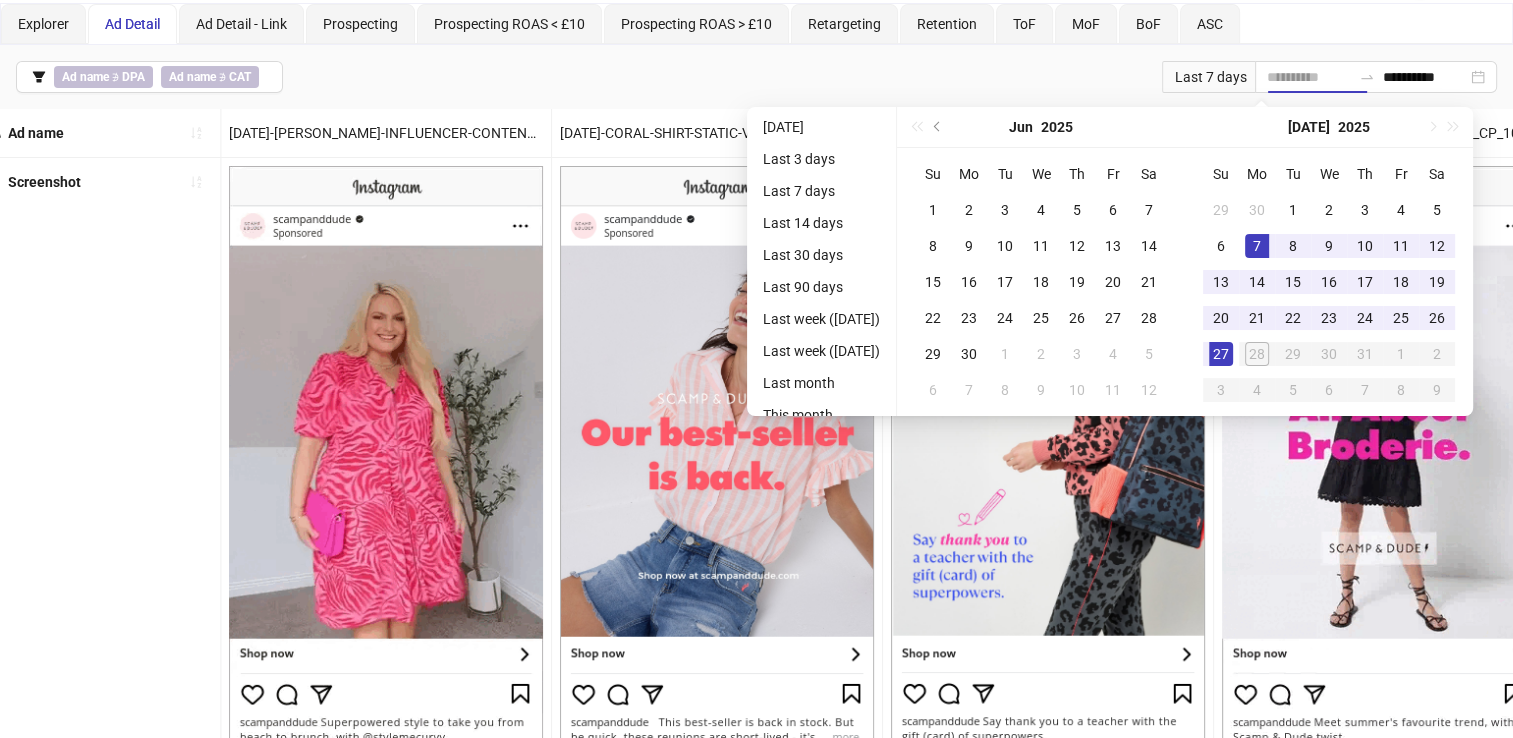 click on "7" at bounding box center [1257, 246] 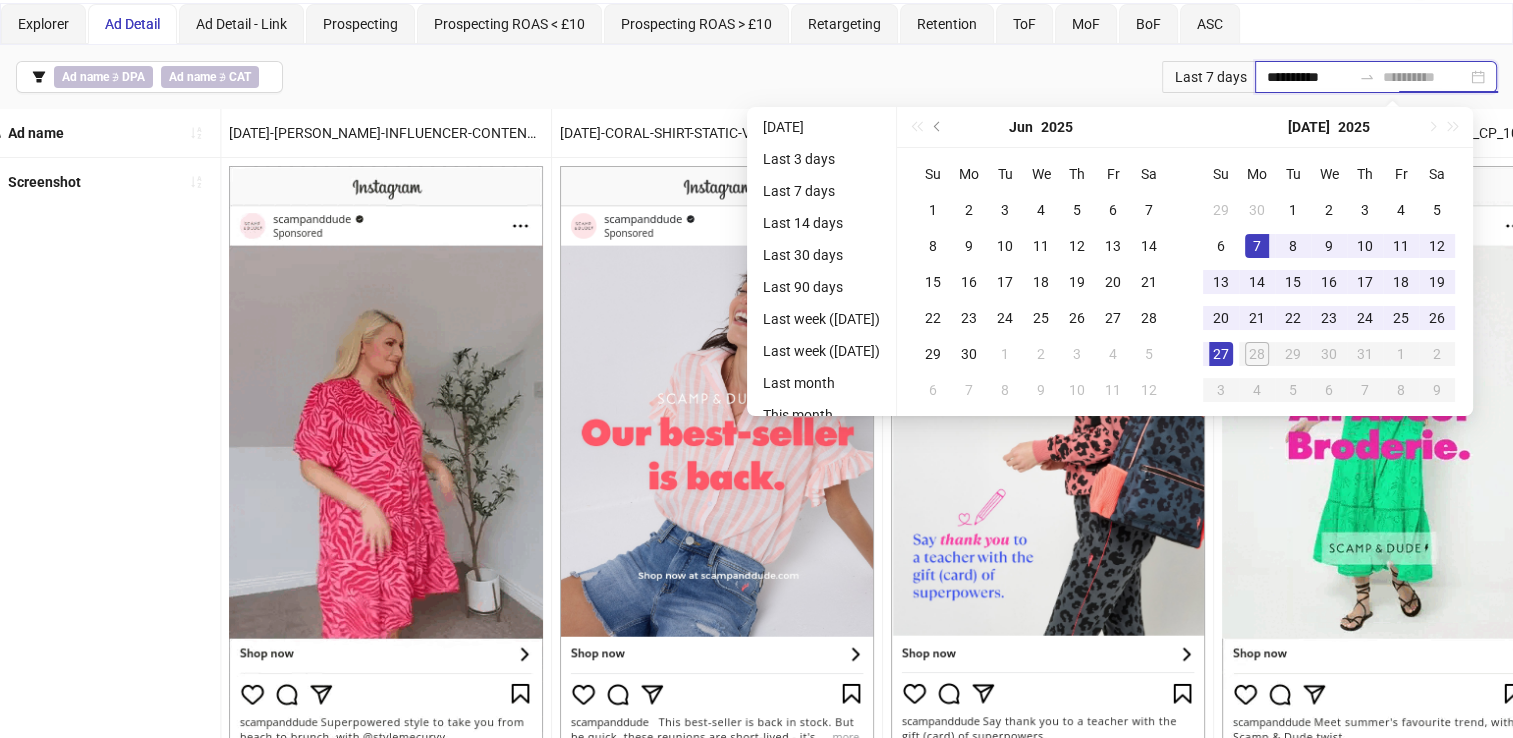type on "**********" 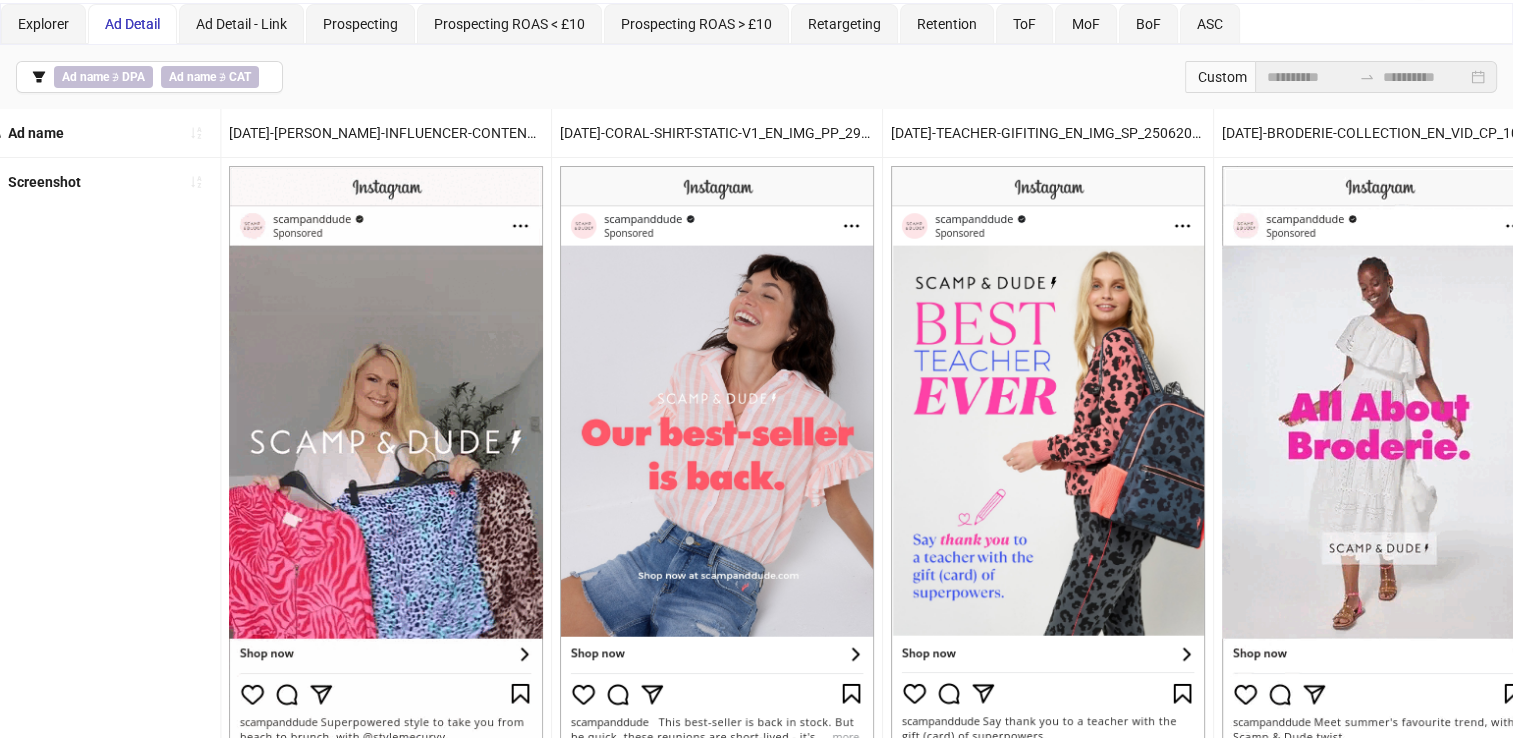 click on "**********" at bounding box center (756, 77) 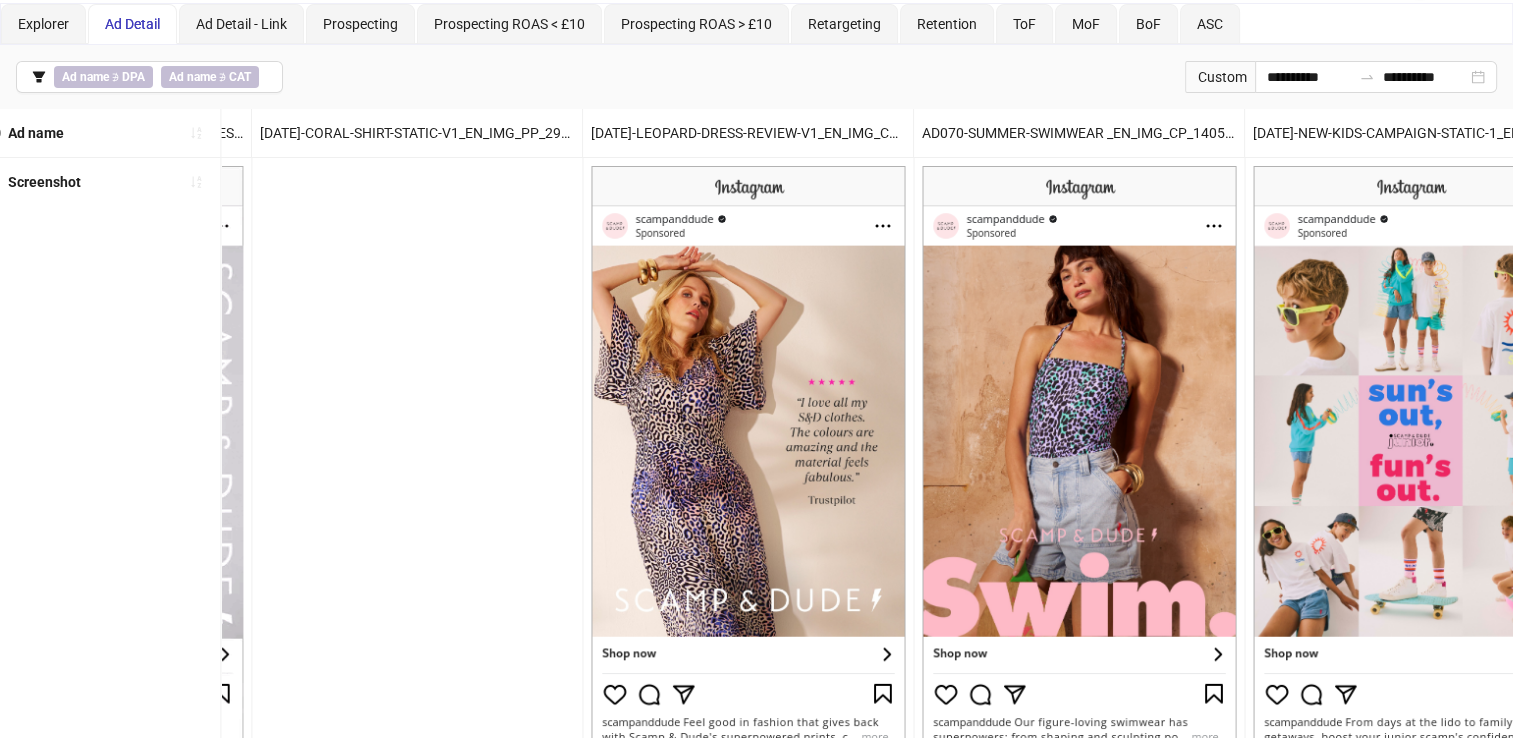scroll, scrollTop: 0, scrollLeft: 2936, axis: horizontal 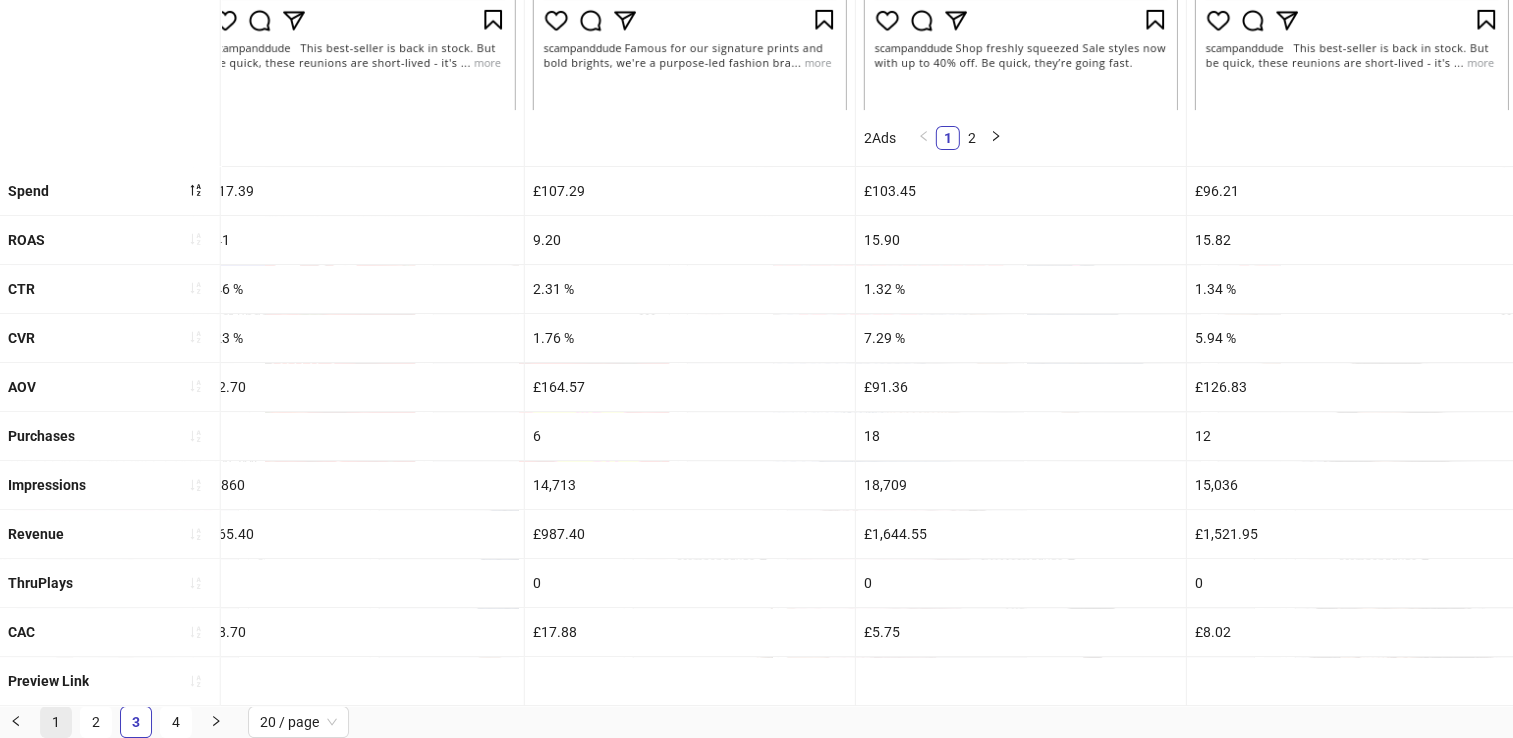 click on "1" at bounding box center (56, 722) 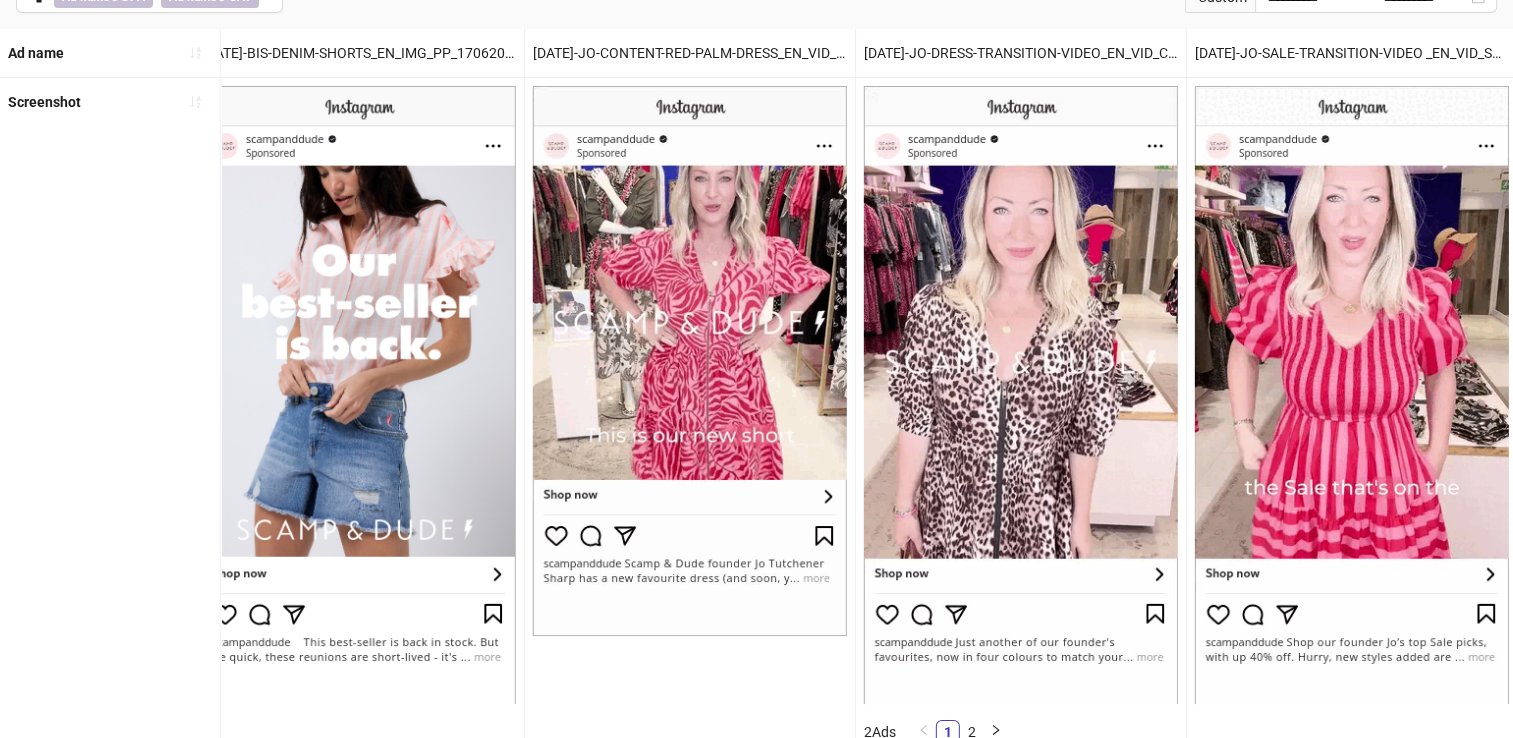 scroll, scrollTop: 0, scrollLeft: 0, axis: both 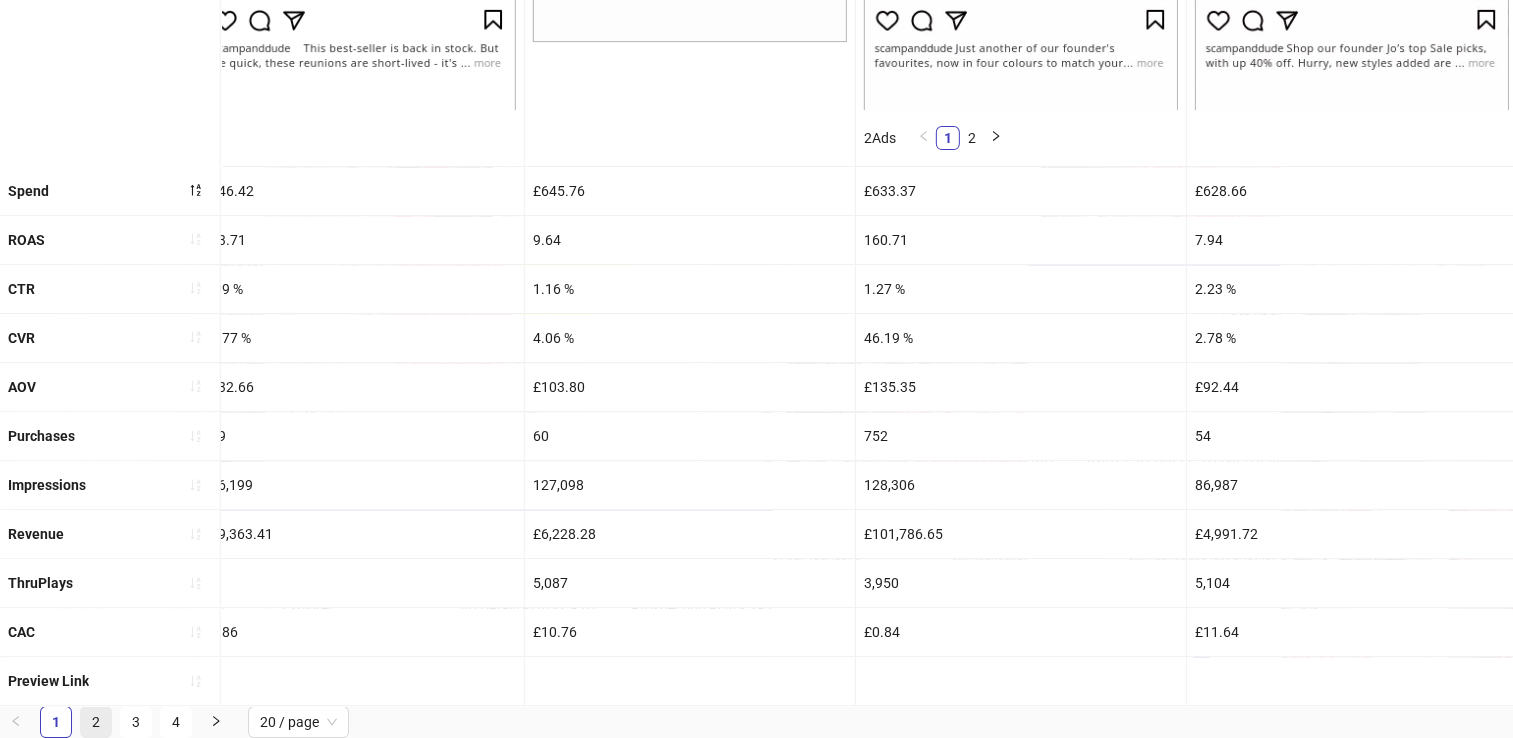 click on "2" at bounding box center [96, 722] 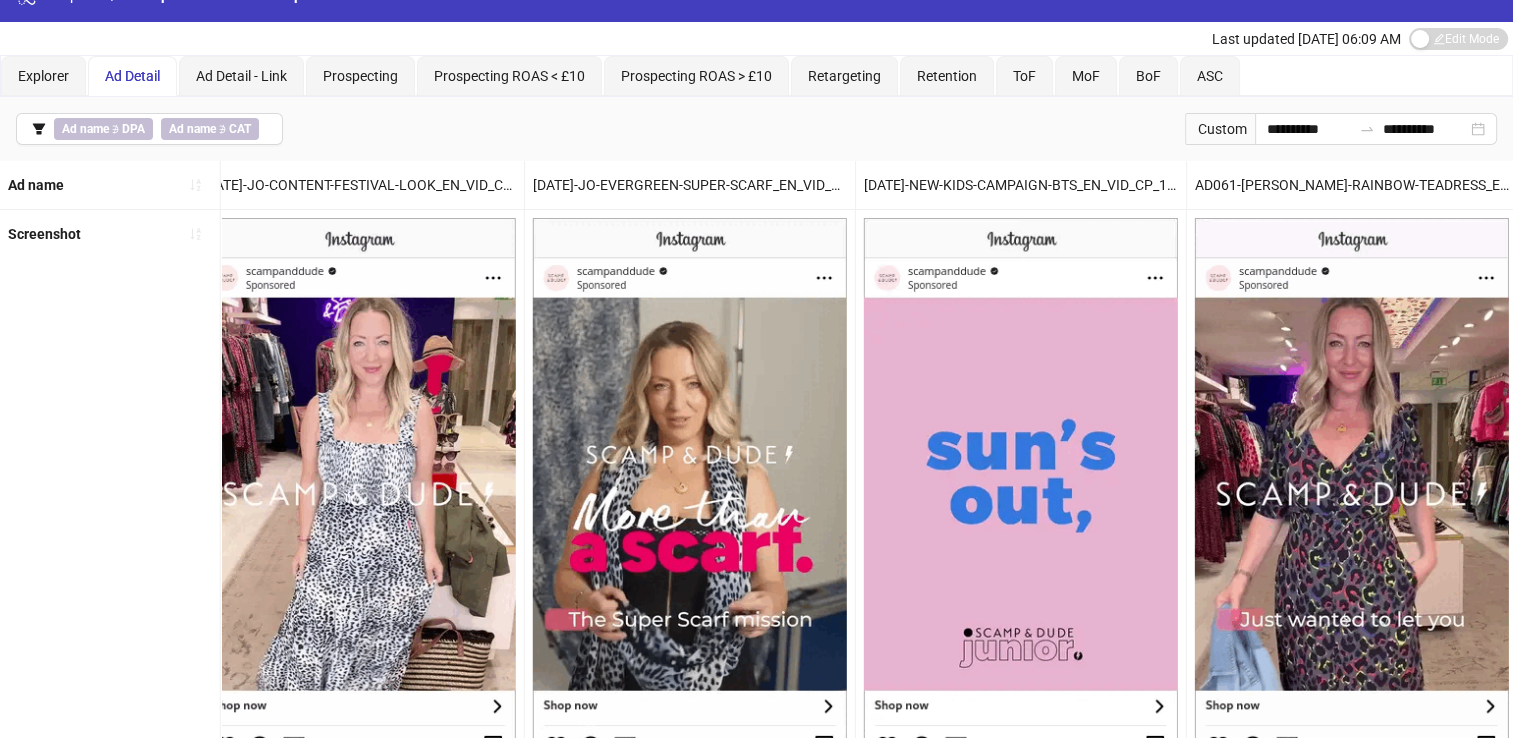 scroll, scrollTop: 0, scrollLeft: 0, axis: both 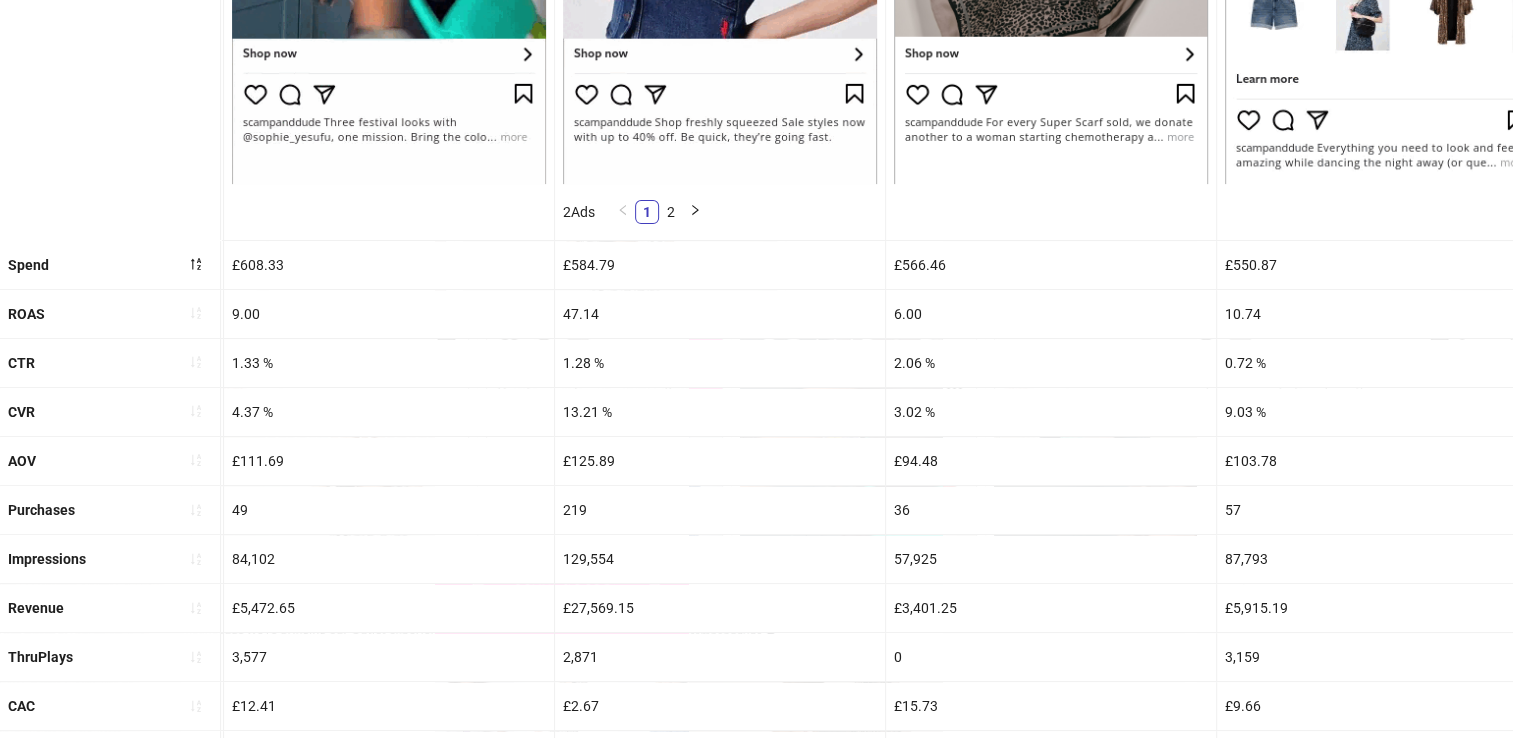 click on "Screenshot" at bounding box center (110, -102) 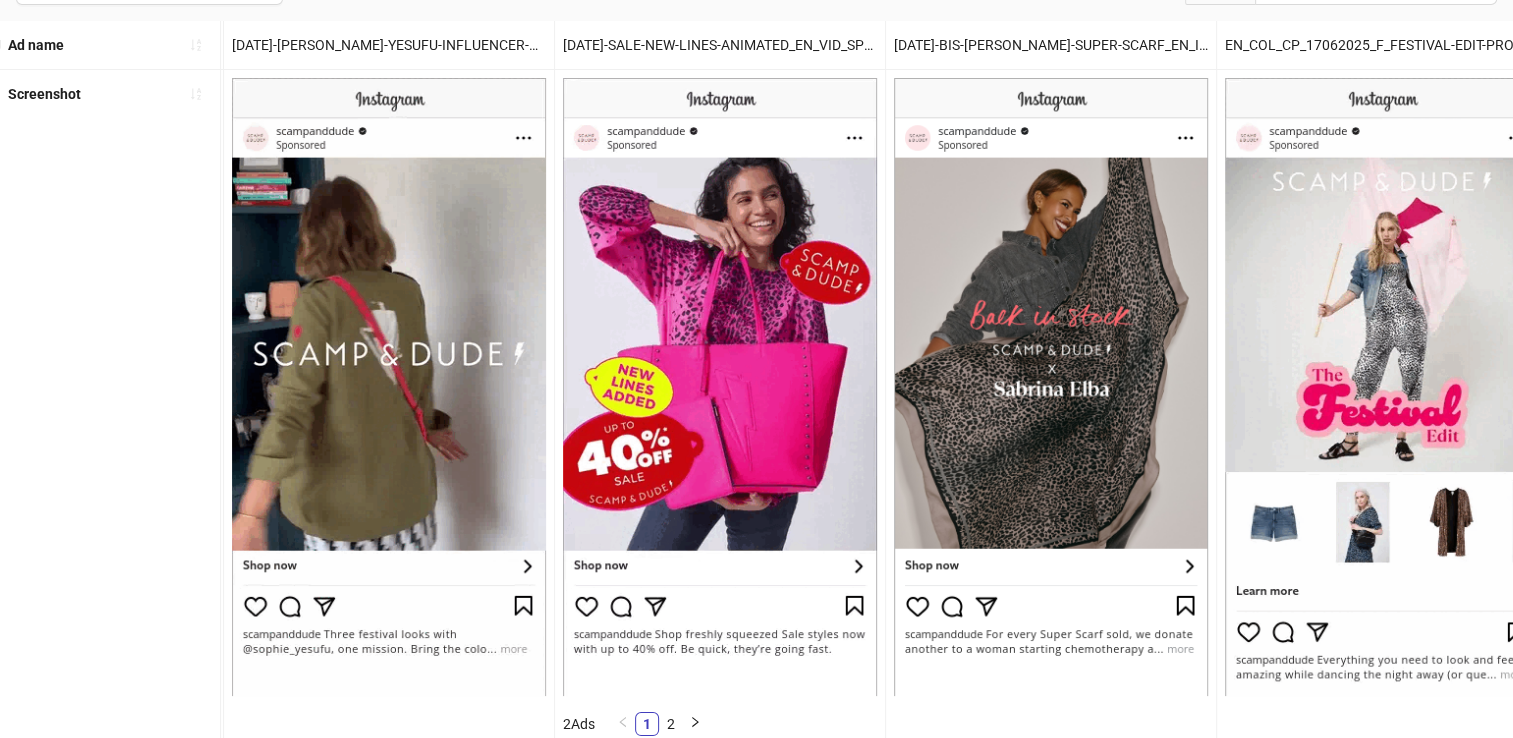 scroll, scrollTop: 172, scrollLeft: 0, axis: vertical 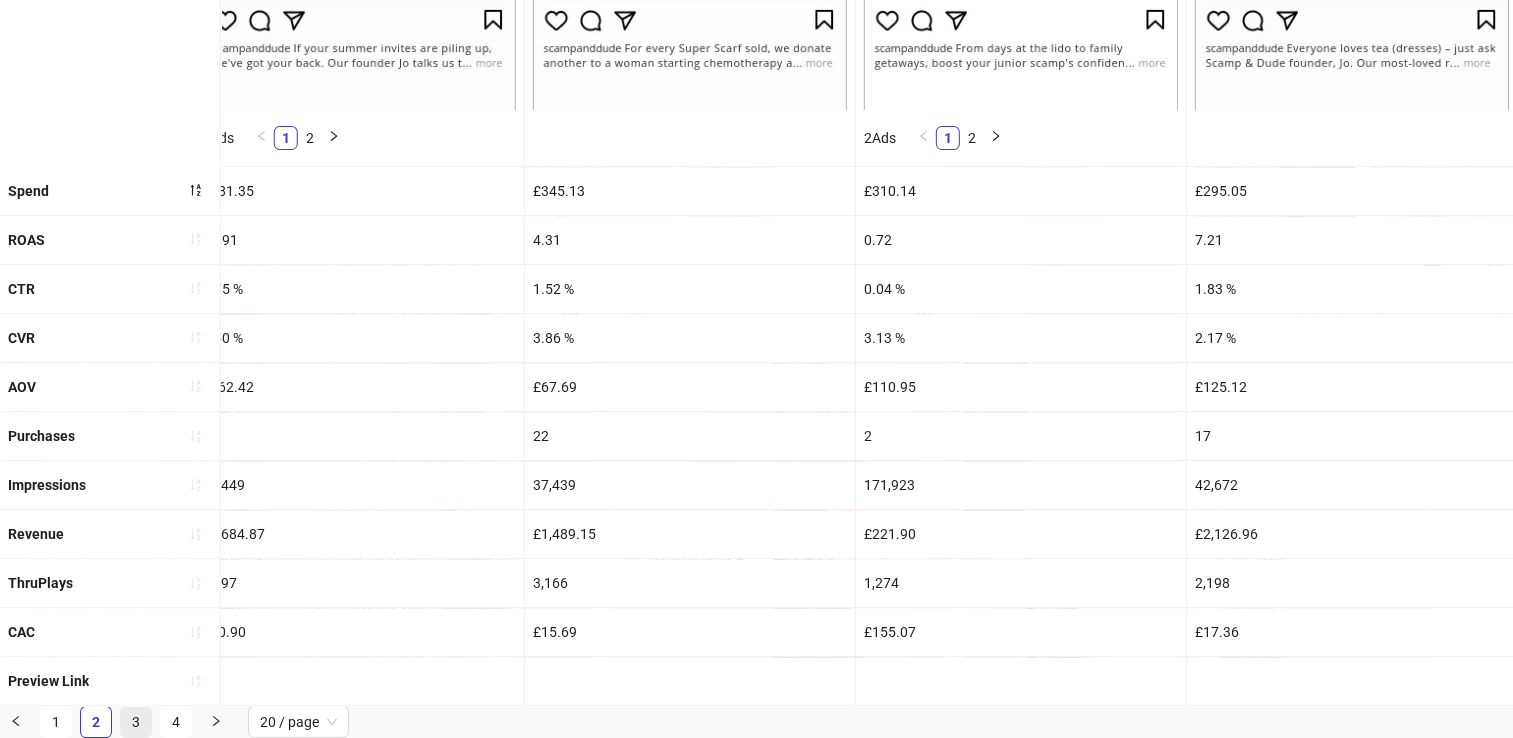 click on "3" at bounding box center (136, 722) 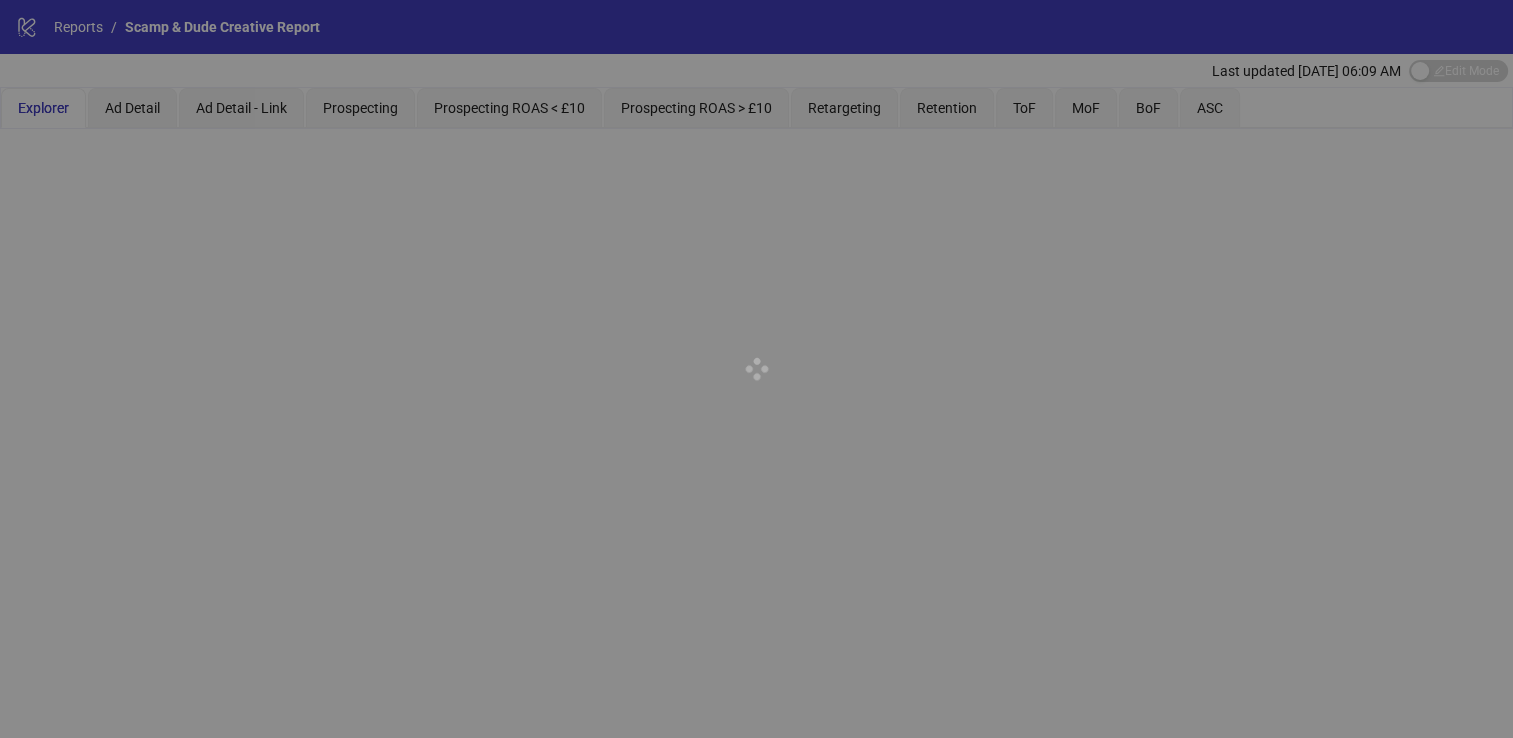 scroll, scrollTop: 0, scrollLeft: 0, axis: both 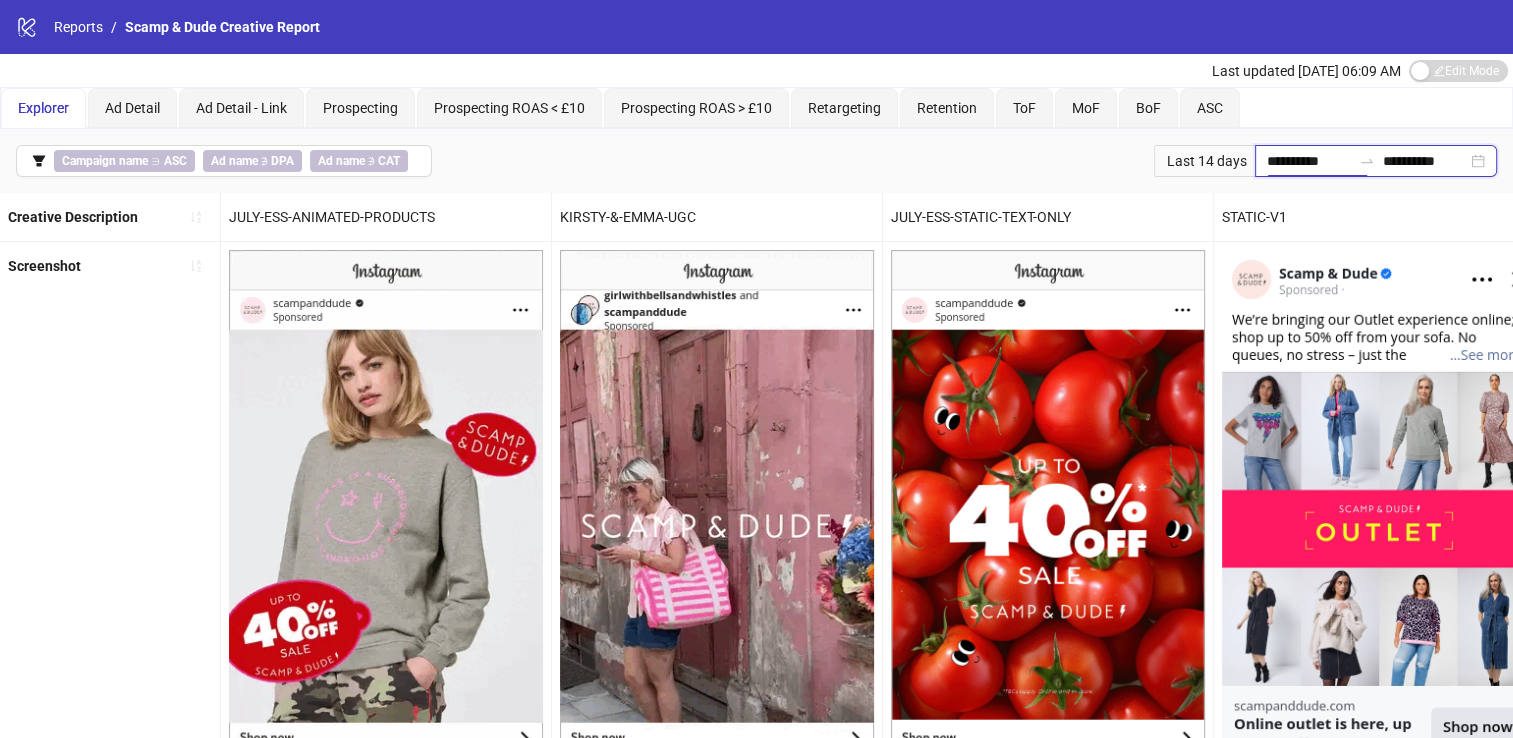click on "**********" at bounding box center [1309, 161] 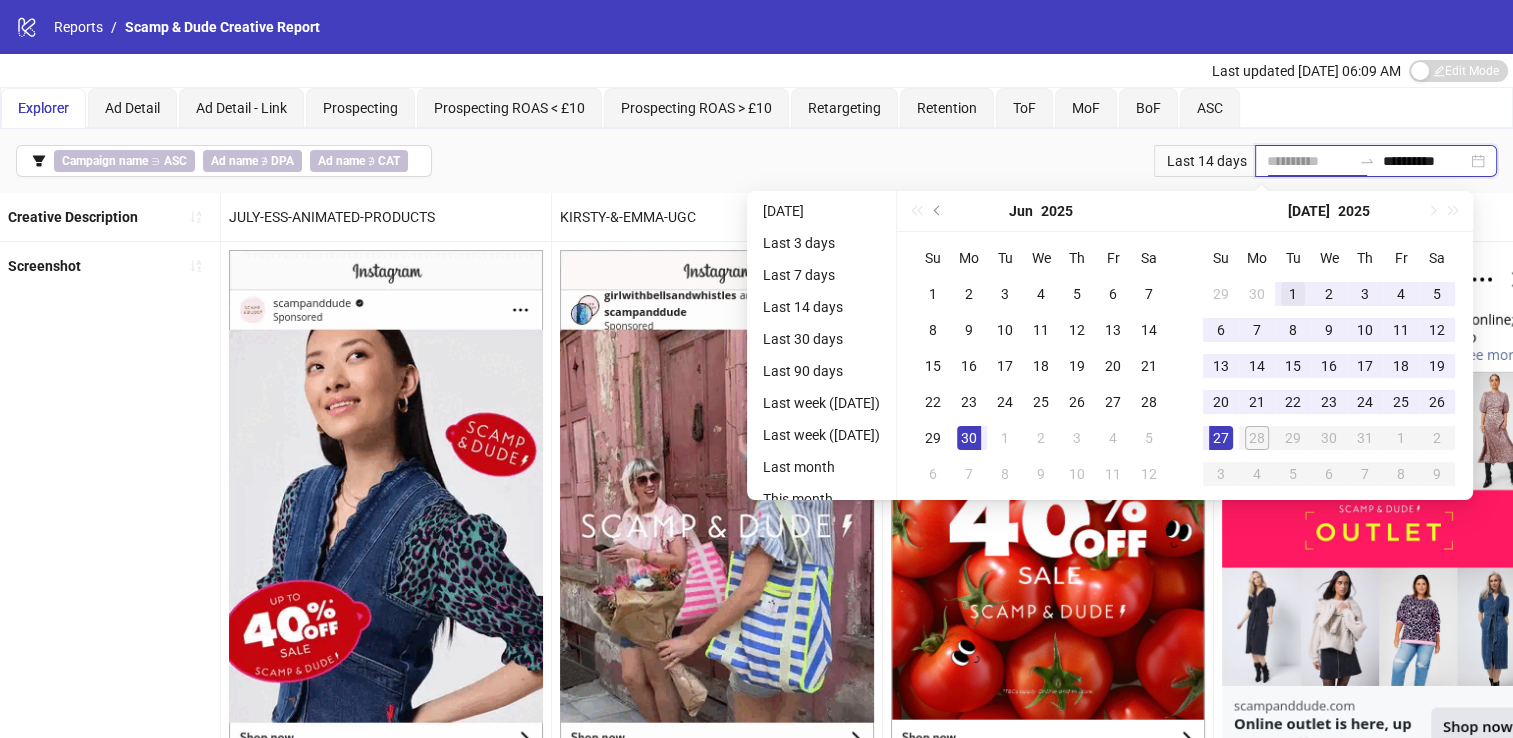 type on "**********" 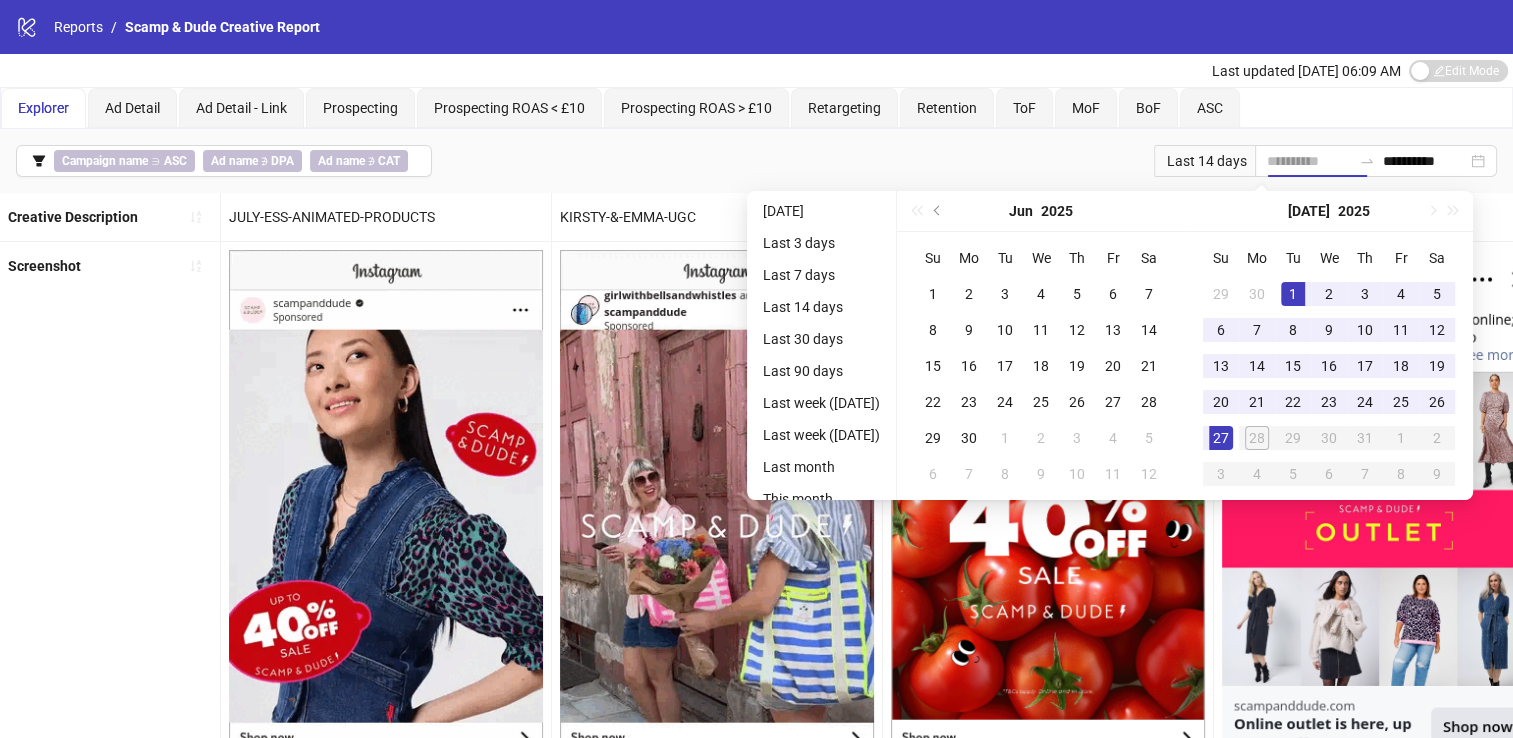 click on "1" at bounding box center [1293, 294] 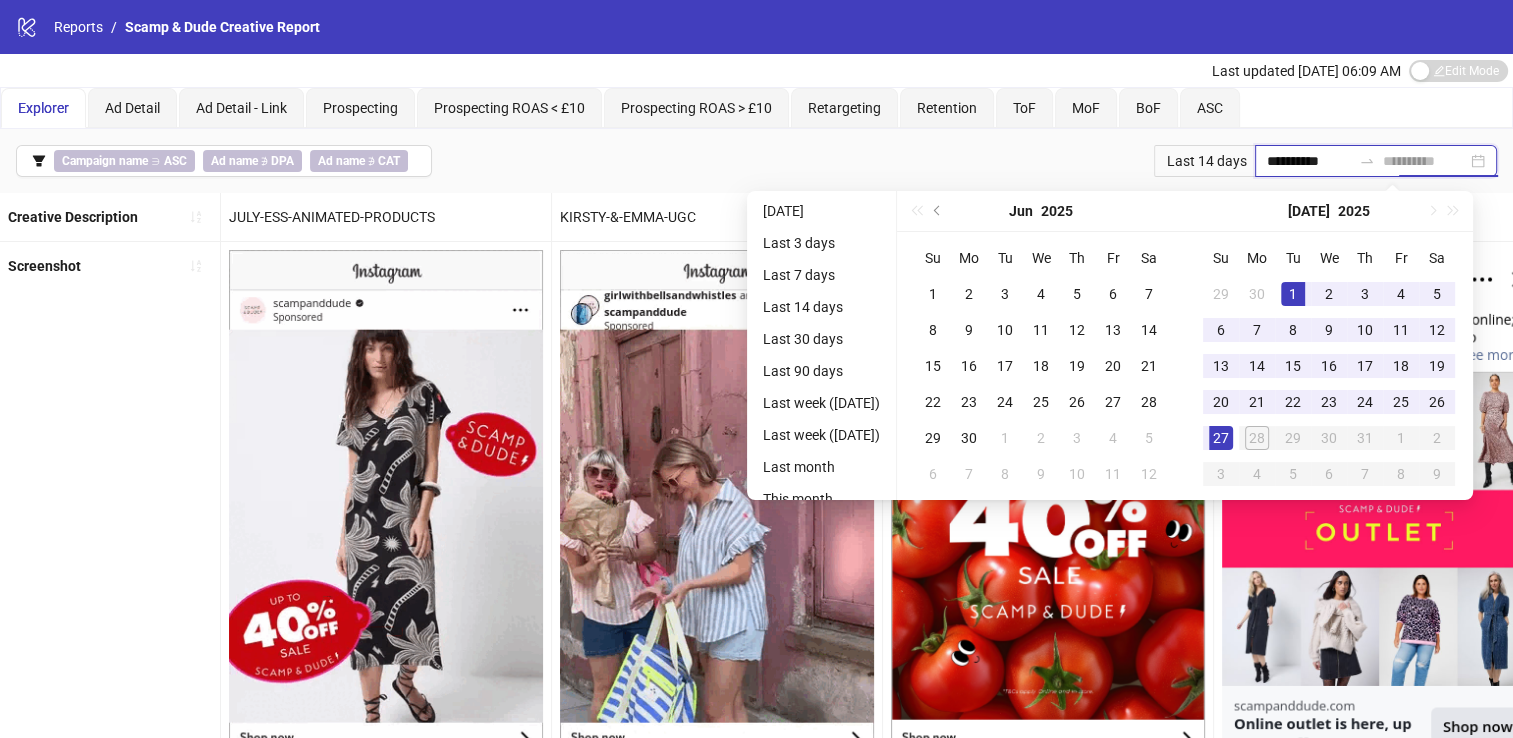 type on "**********" 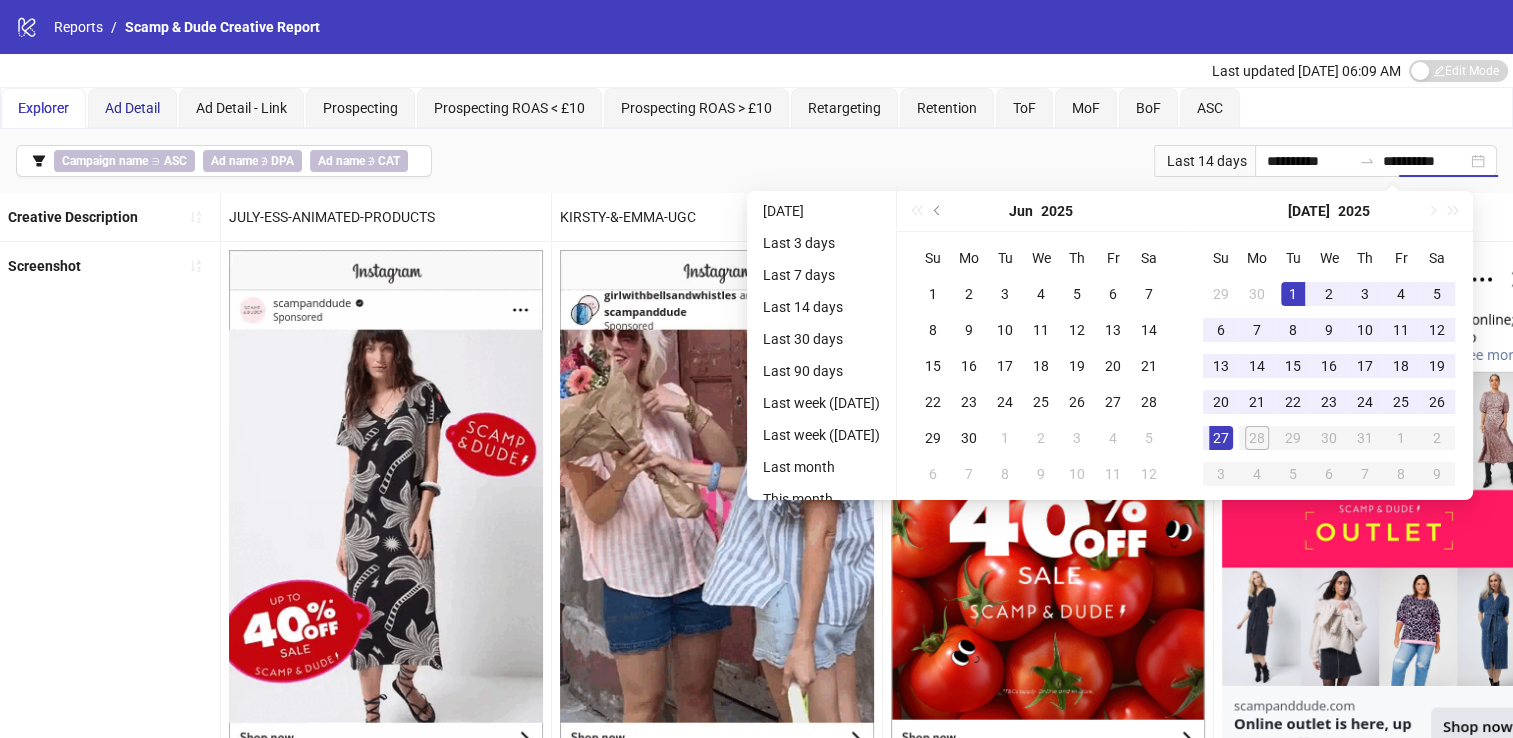 click on "Ad Detail" at bounding box center [132, 108] 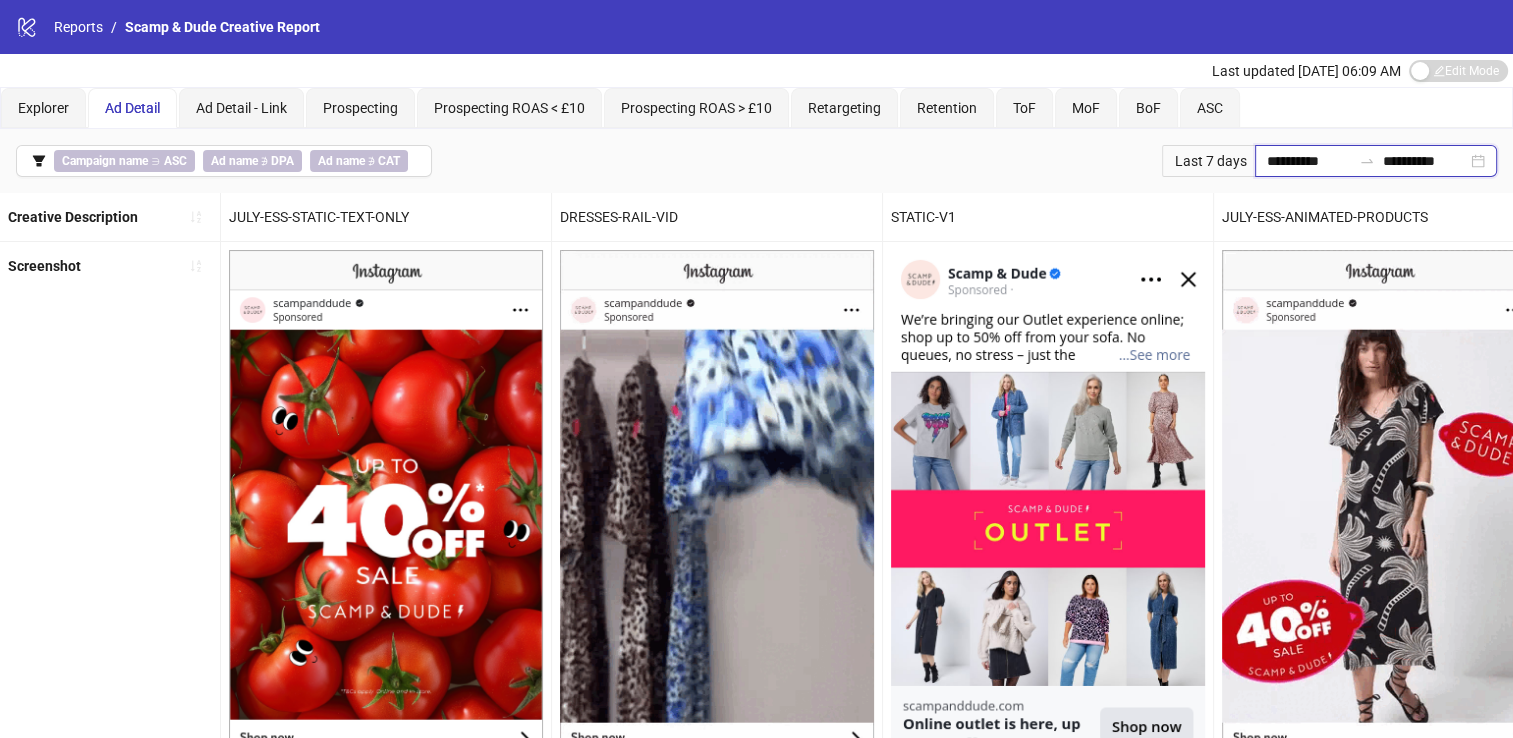 click on "**********" at bounding box center [1309, 161] 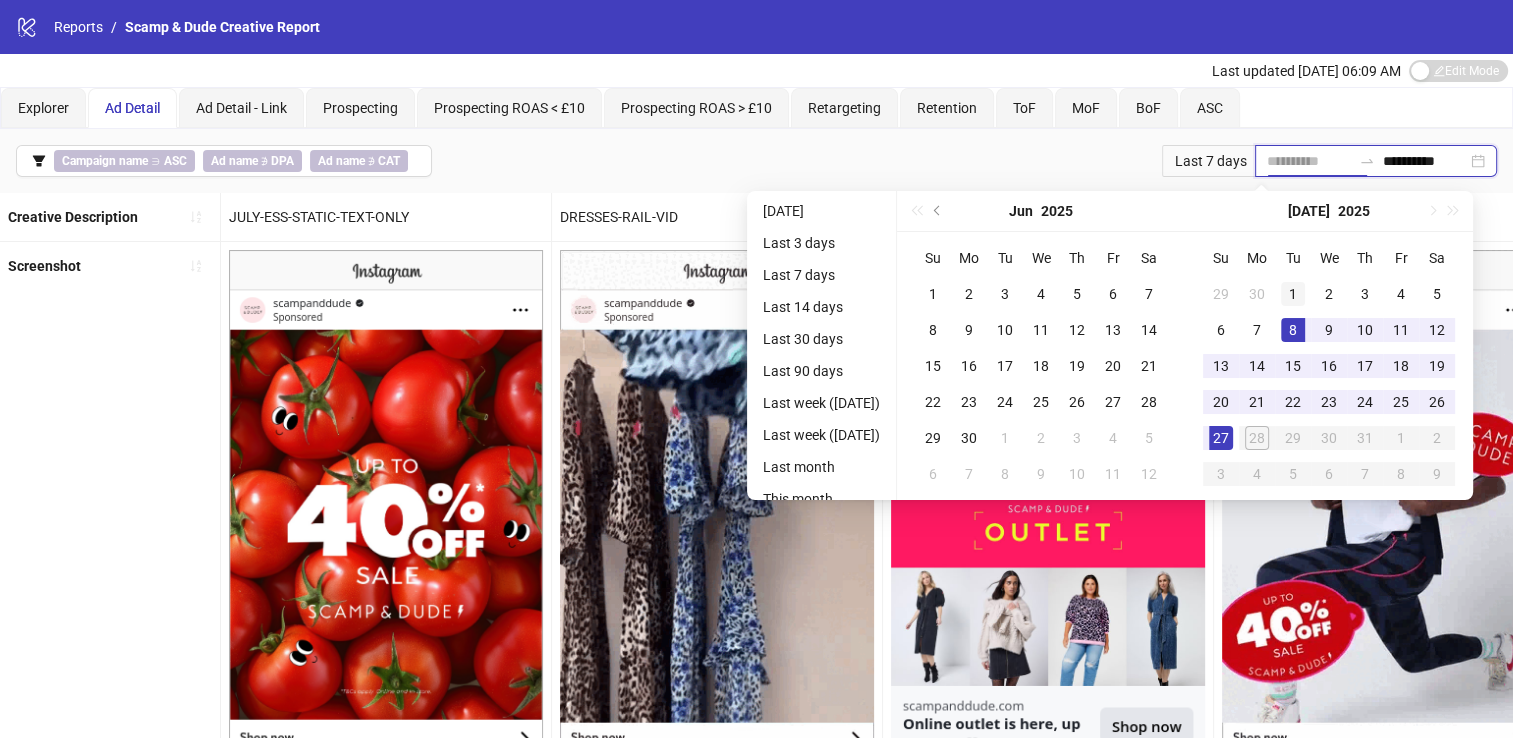 type on "**********" 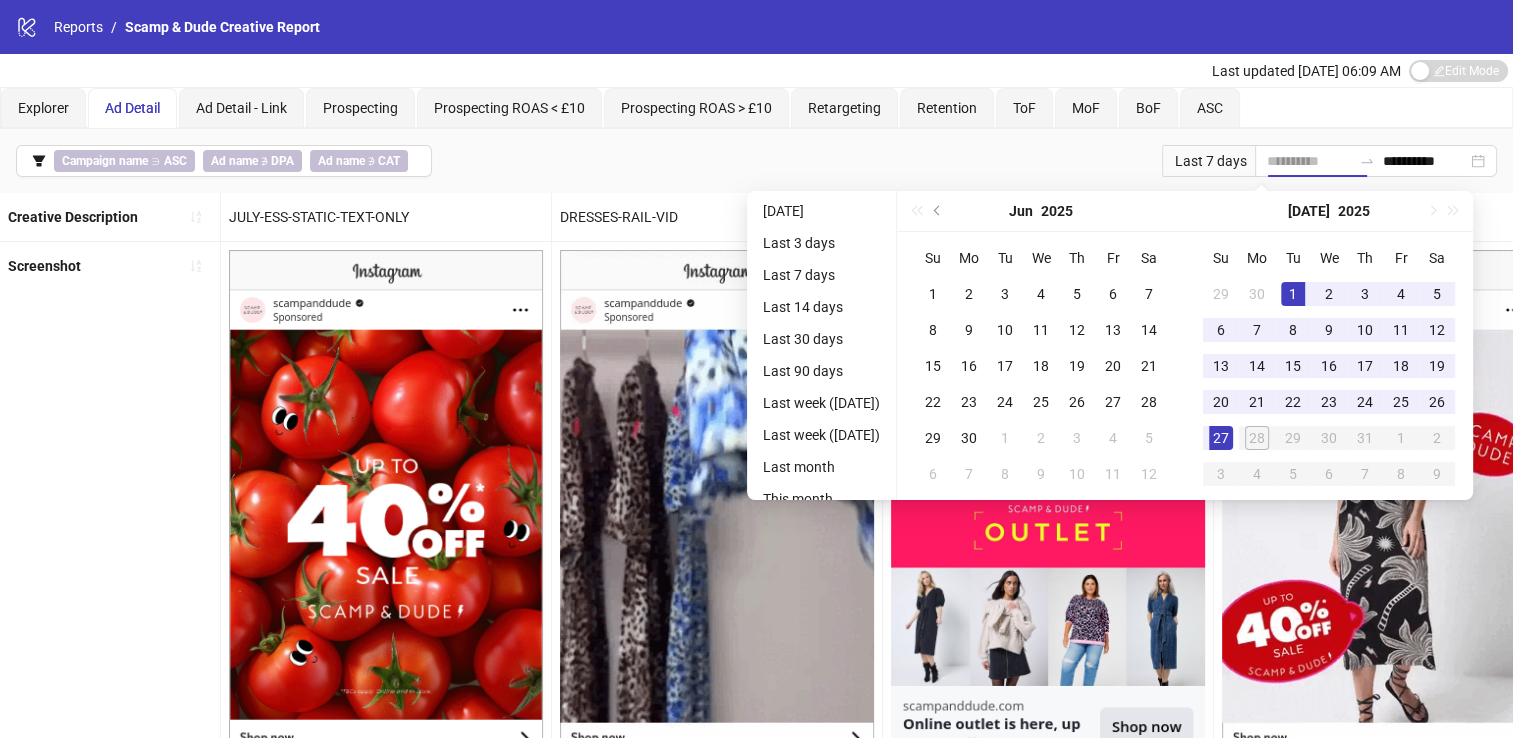 click on "1" at bounding box center (1293, 294) 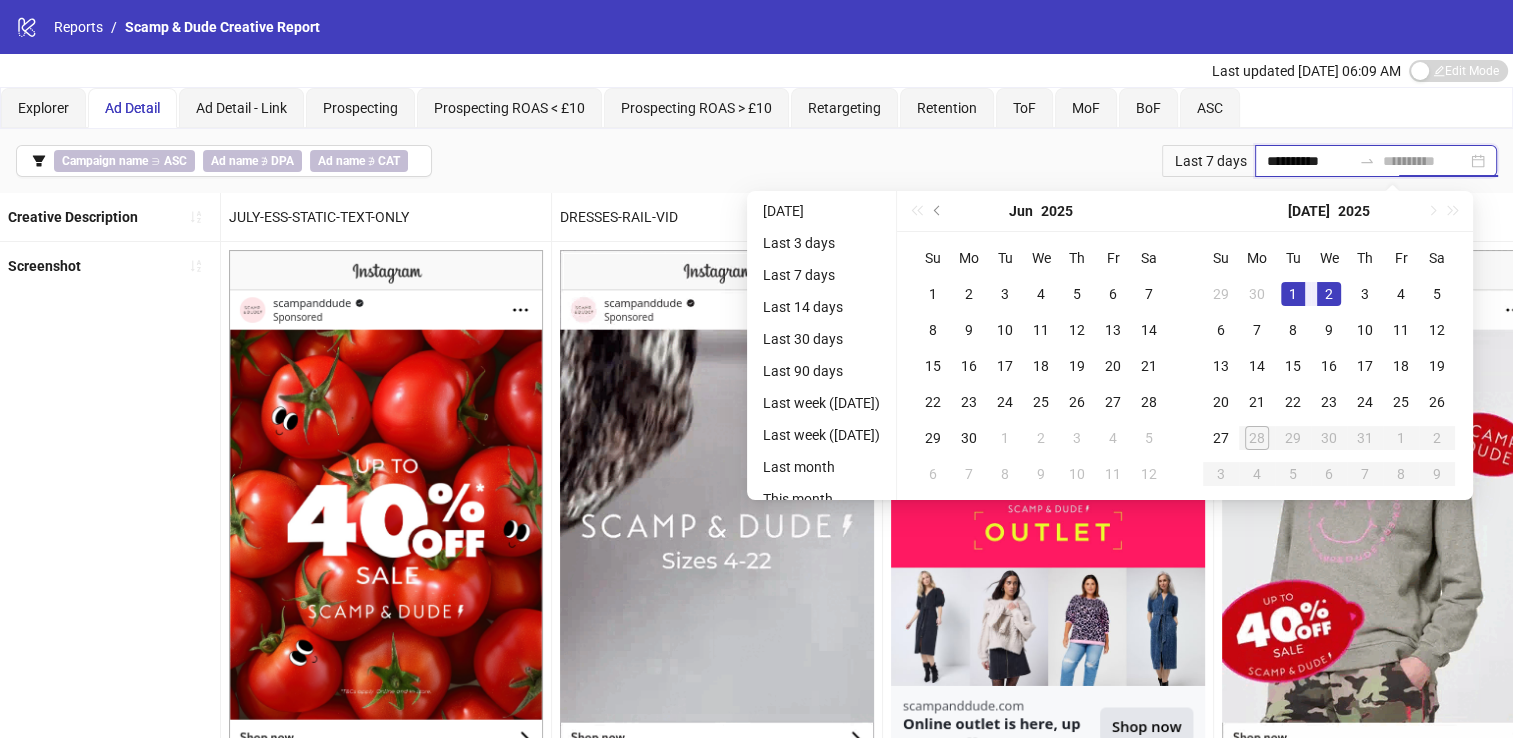 type on "**********" 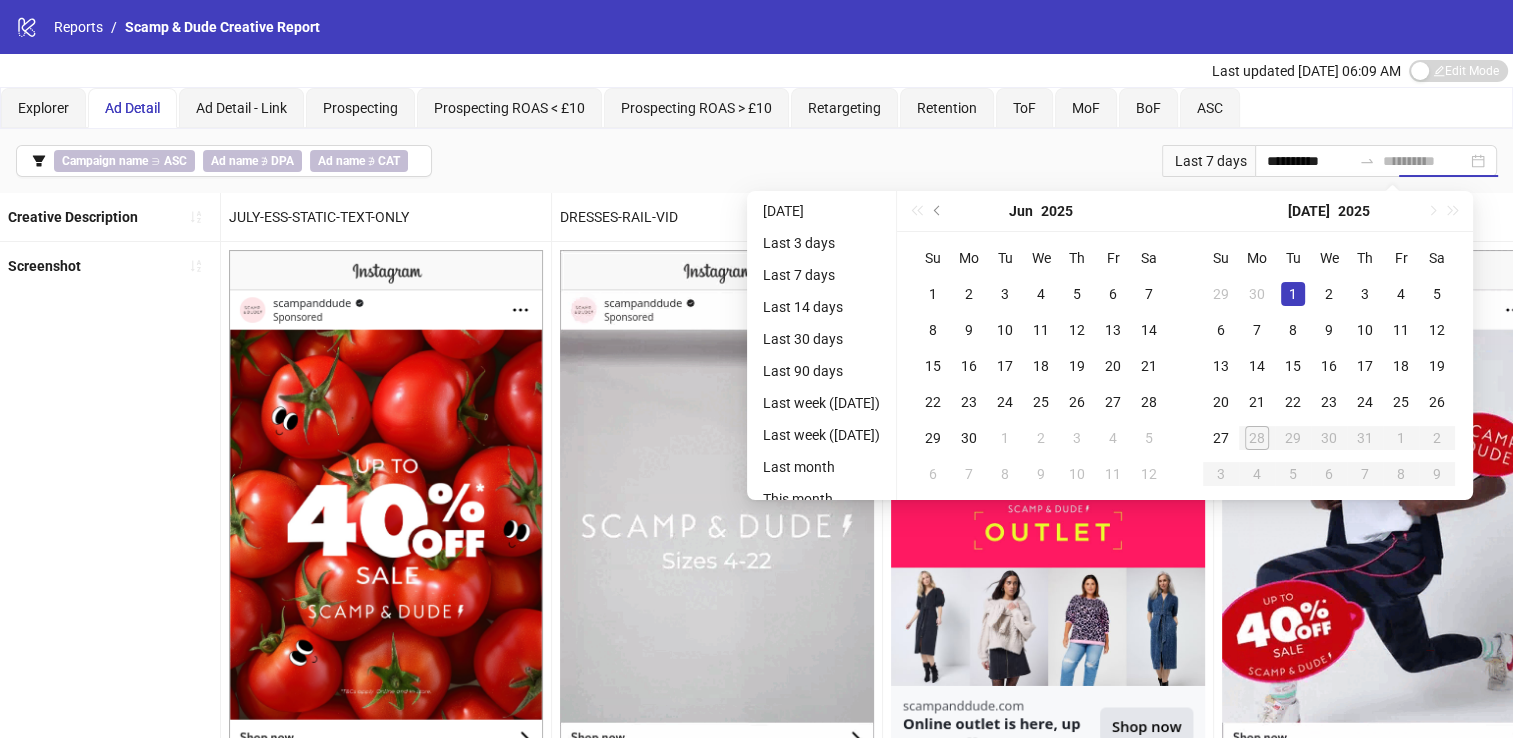 click on "1" at bounding box center [1293, 294] 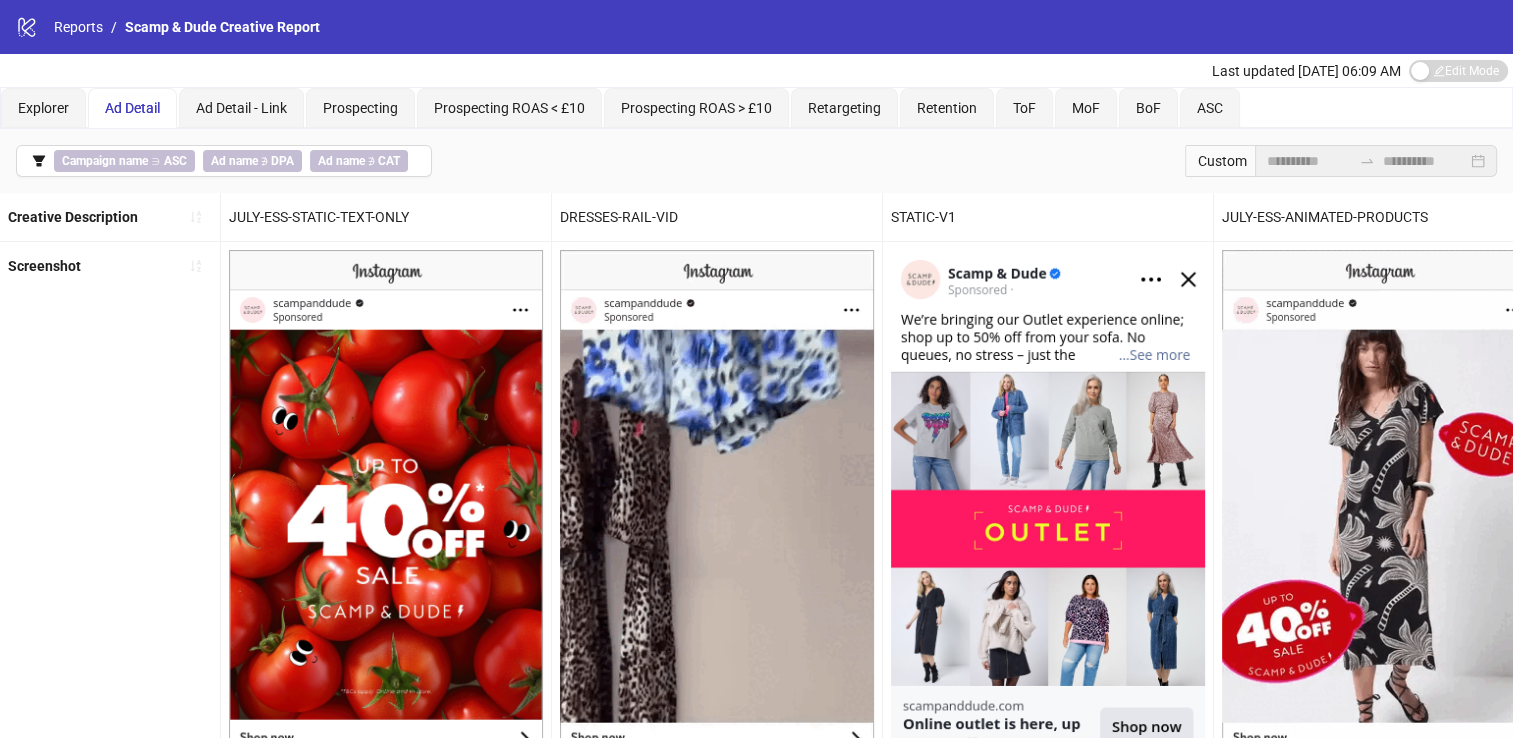 click on "STATIC-V1" at bounding box center (1048, 217) 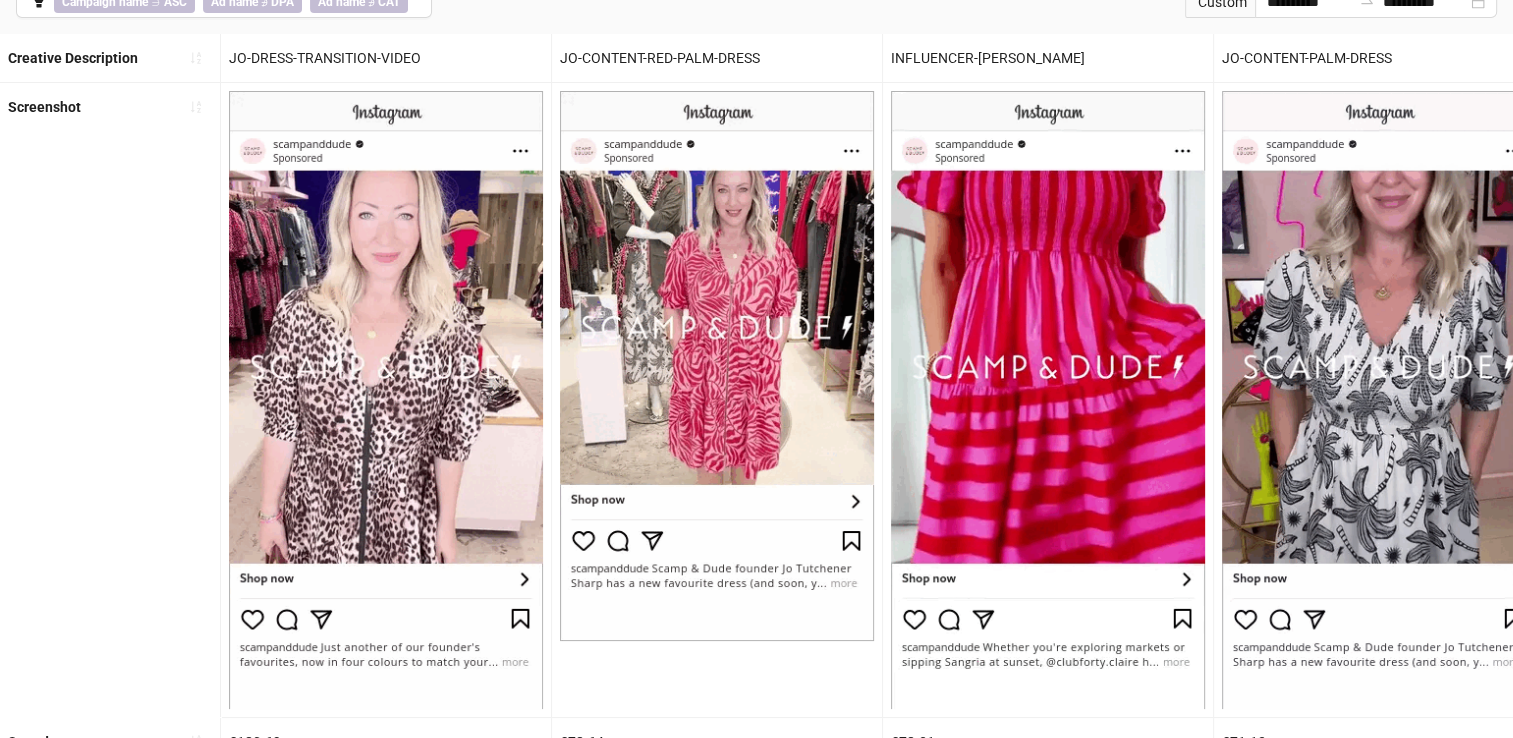 scroll, scrollTop: 160, scrollLeft: 0, axis: vertical 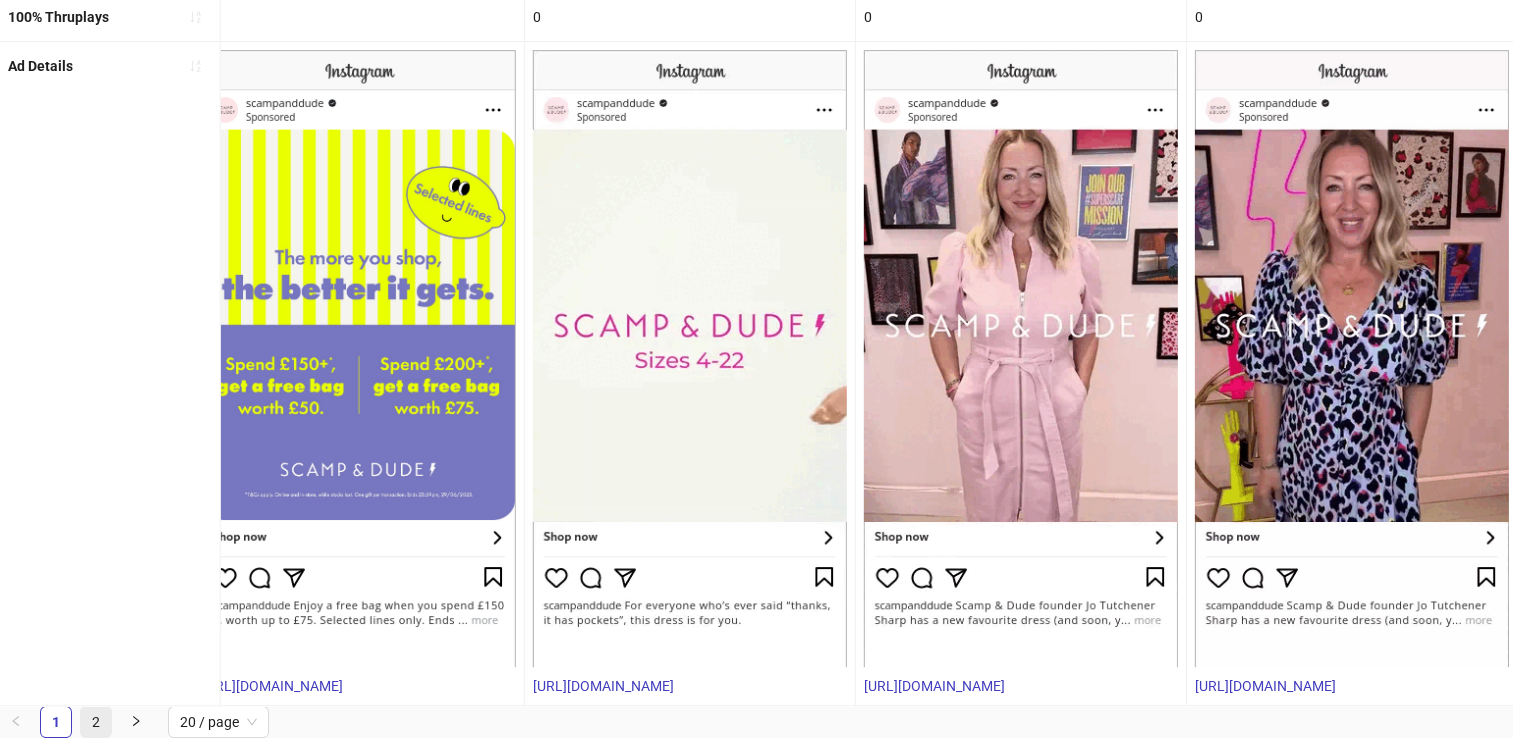 click on "2" at bounding box center (96, 722) 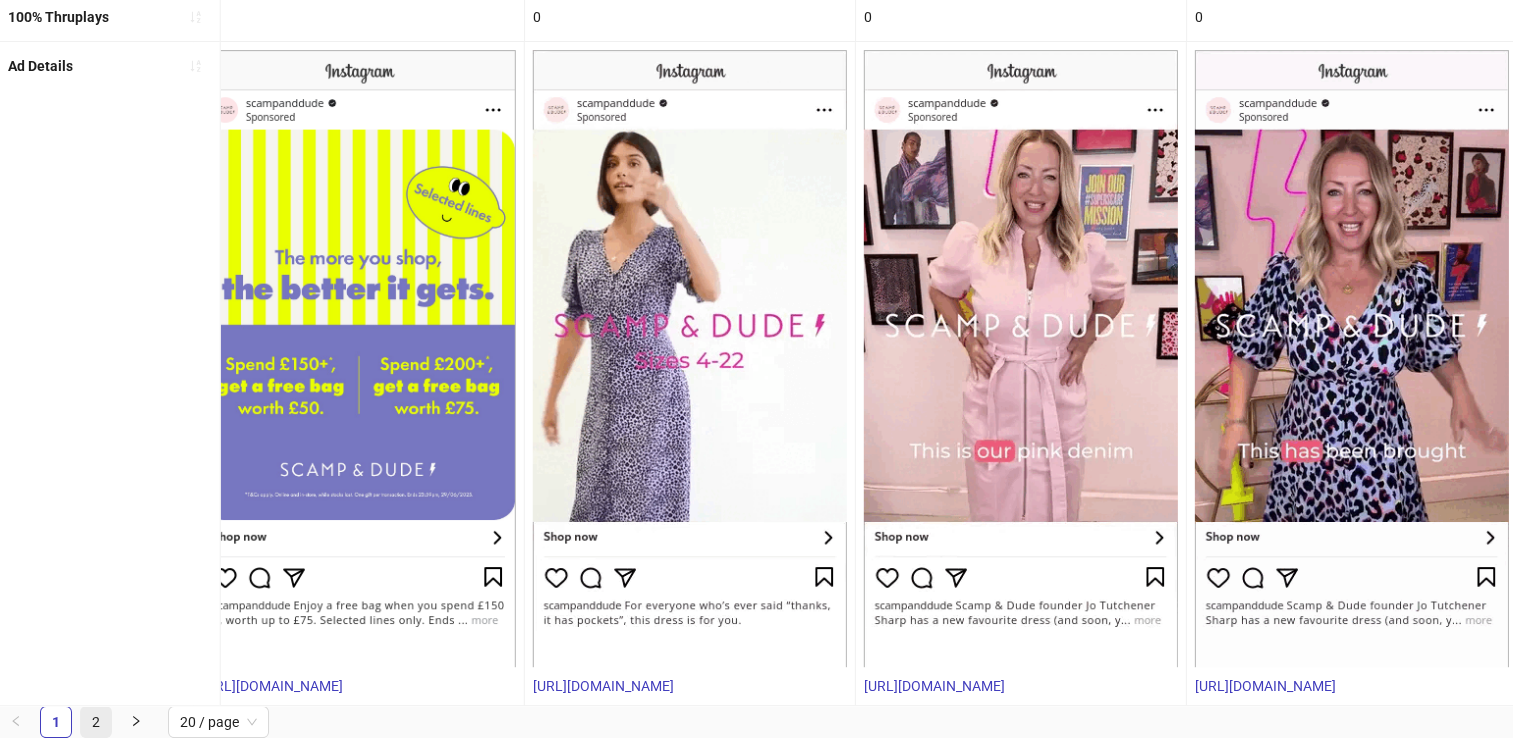 scroll, scrollTop: 385, scrollLeft: 0, axis: vertical 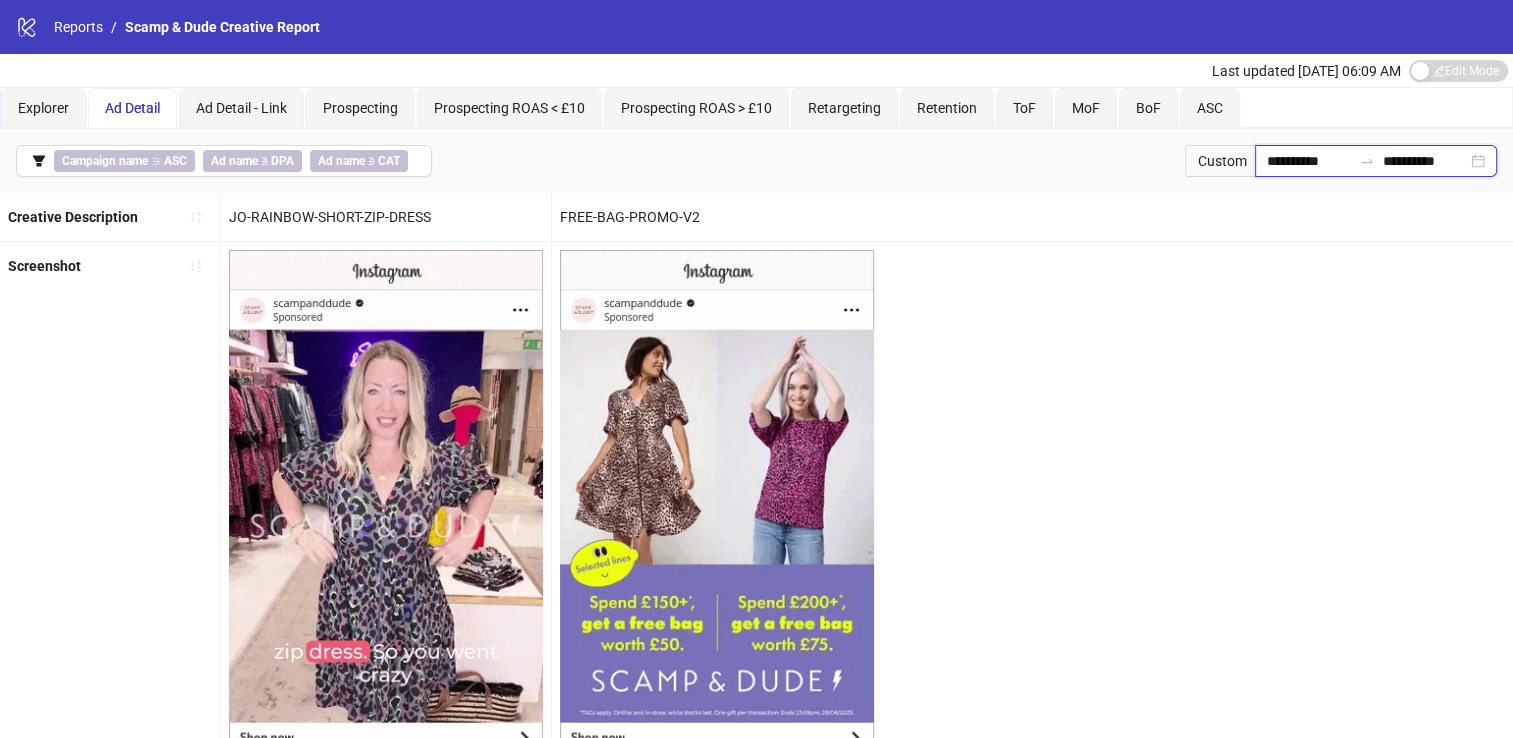 click on "**********" at bounding box center (1309, 161) 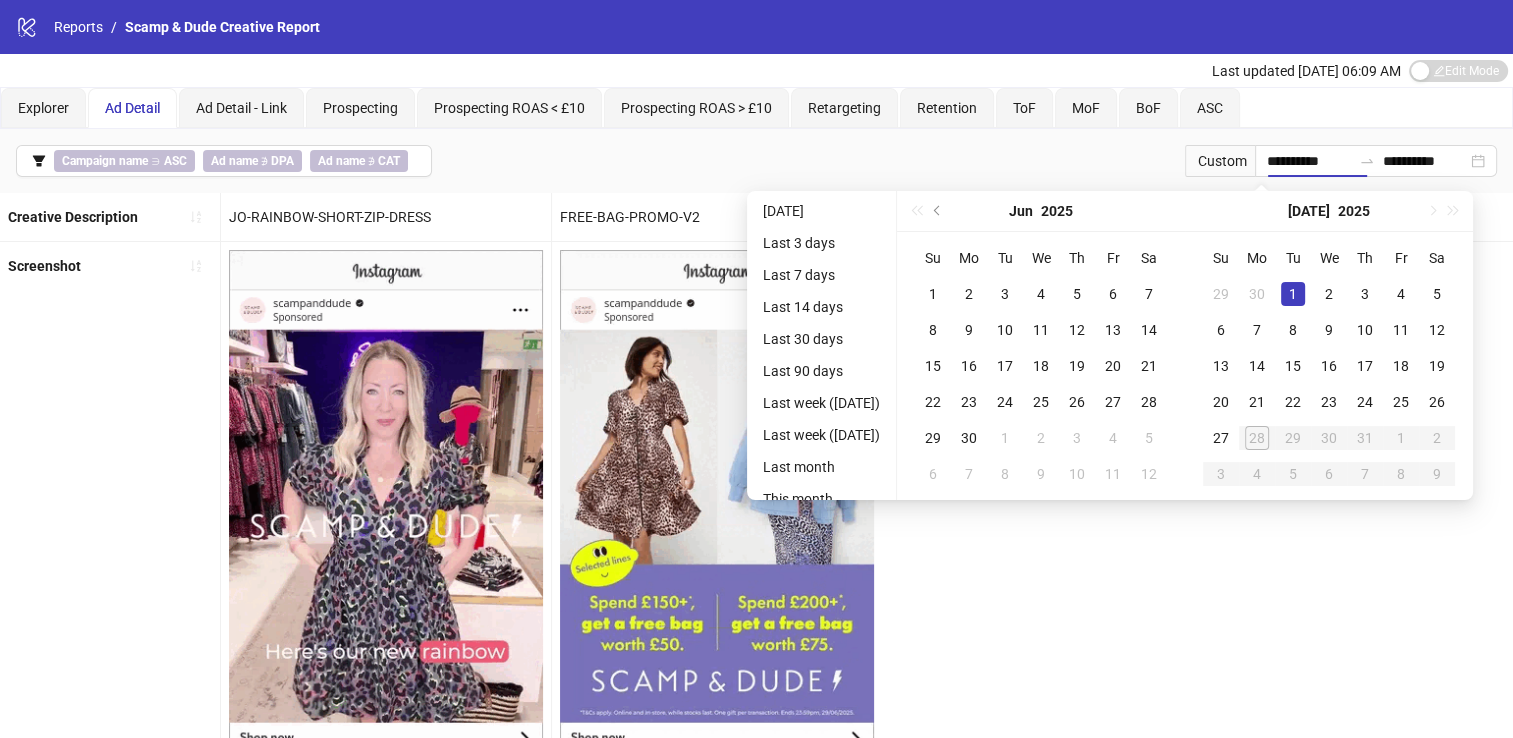 click on "28" at bounding box center [1257, 438] 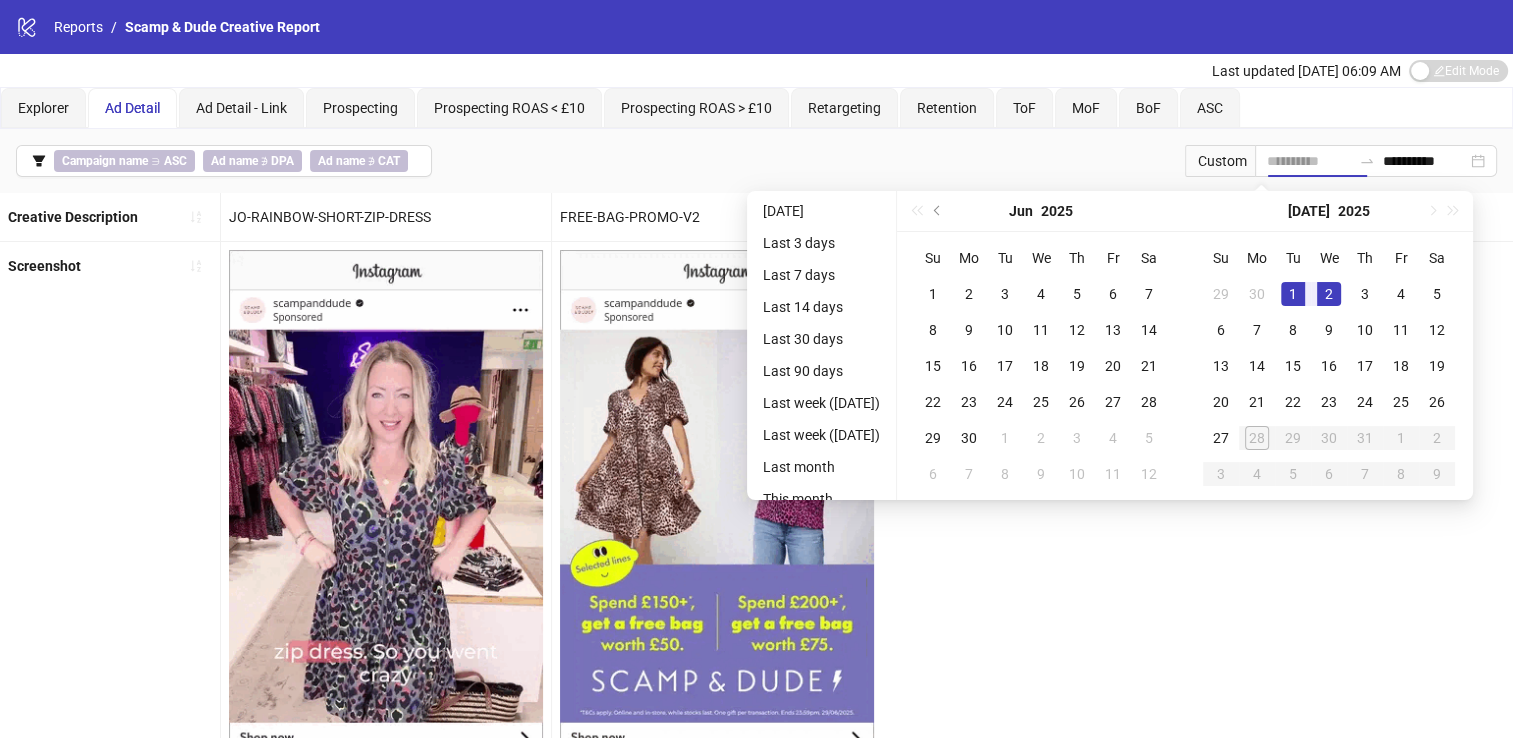 type on "**********" 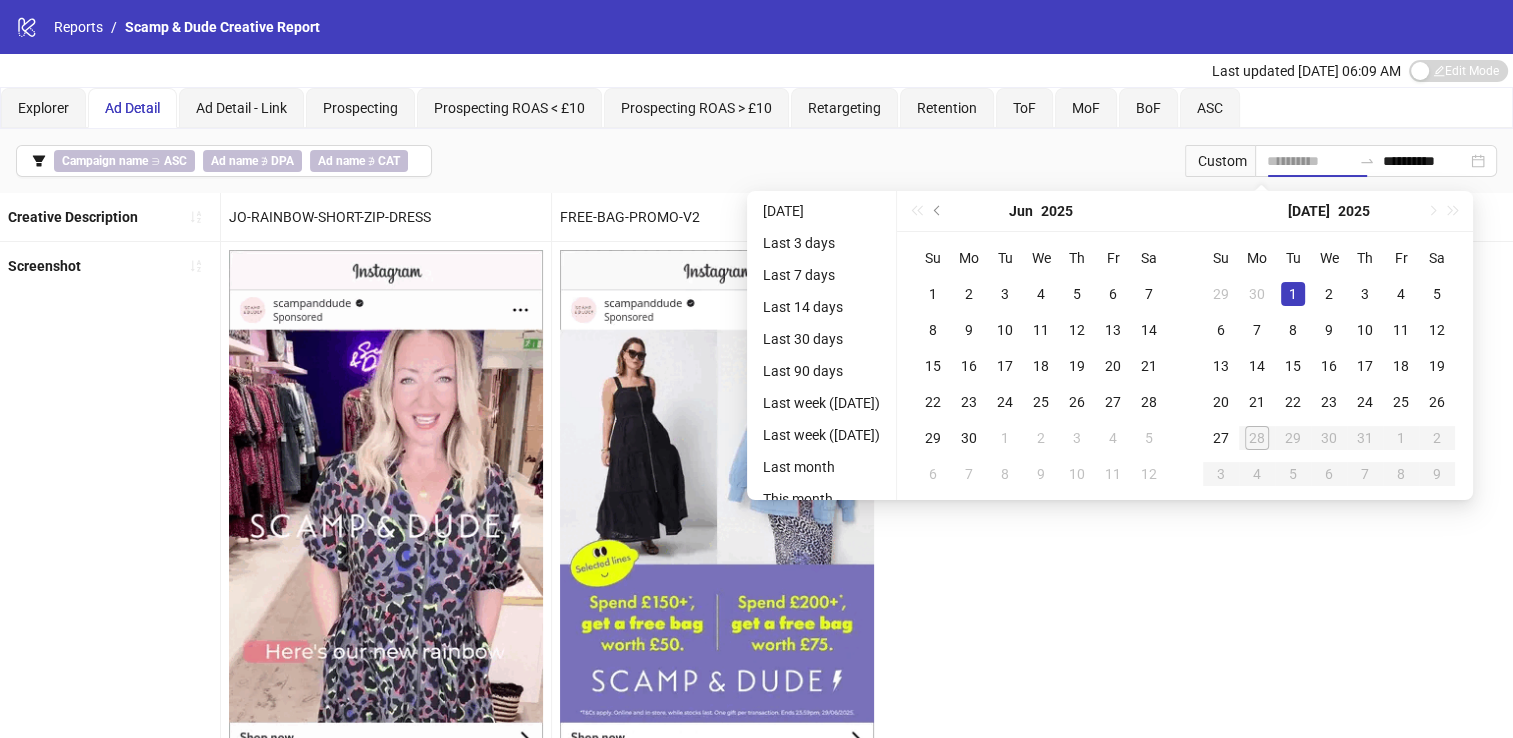 click on "1" at bounding box center (1293, 294) 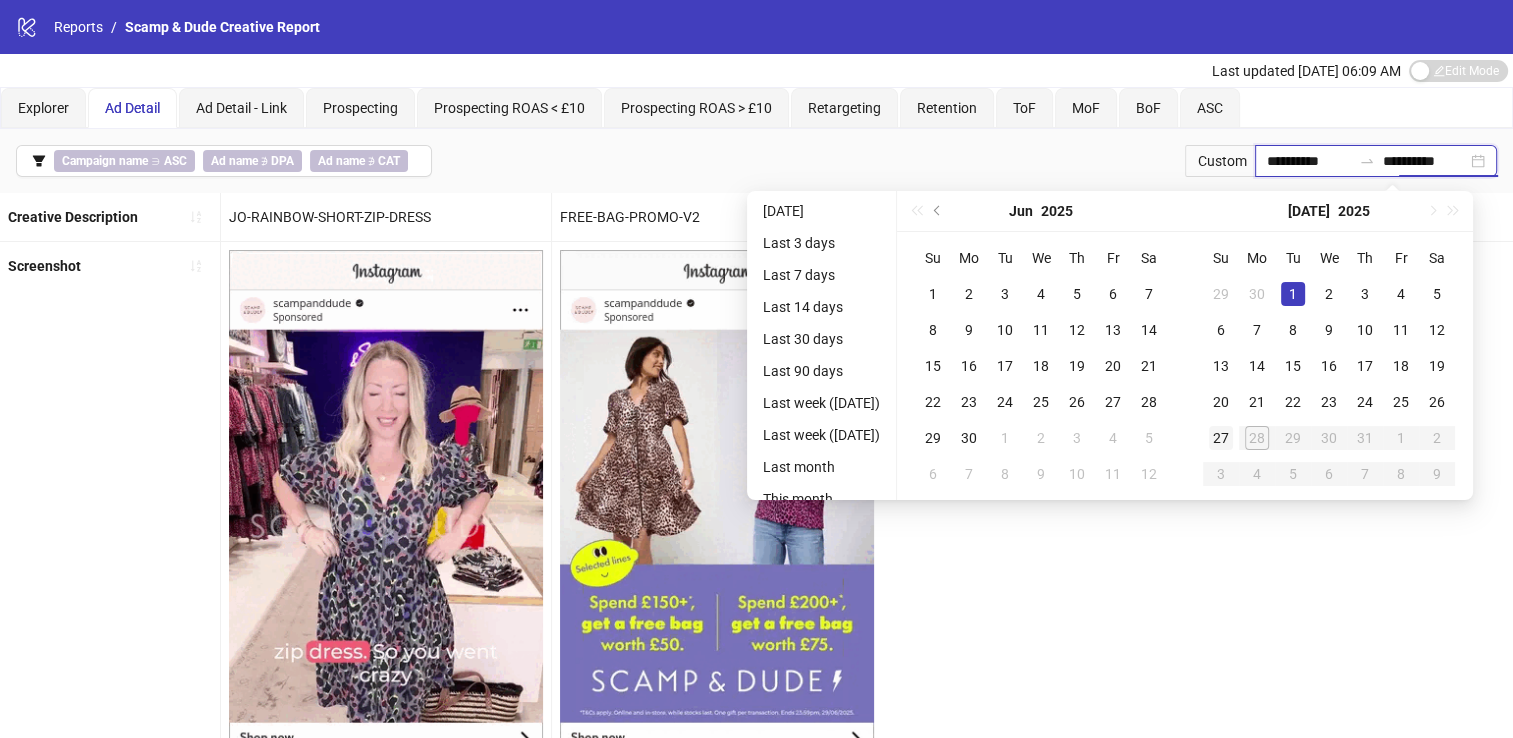 type on "**********" 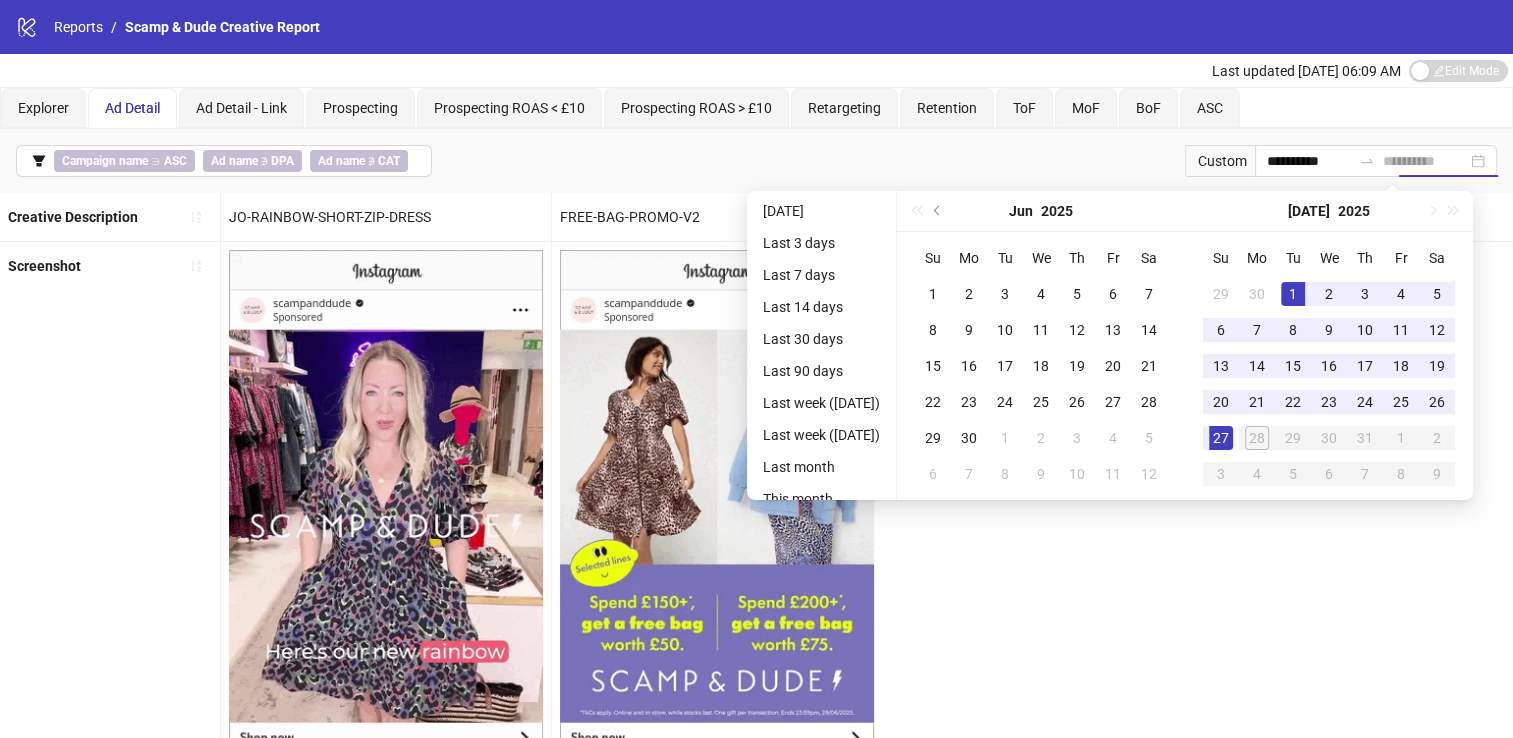 click on "27" at bounding box center (1221, 438) 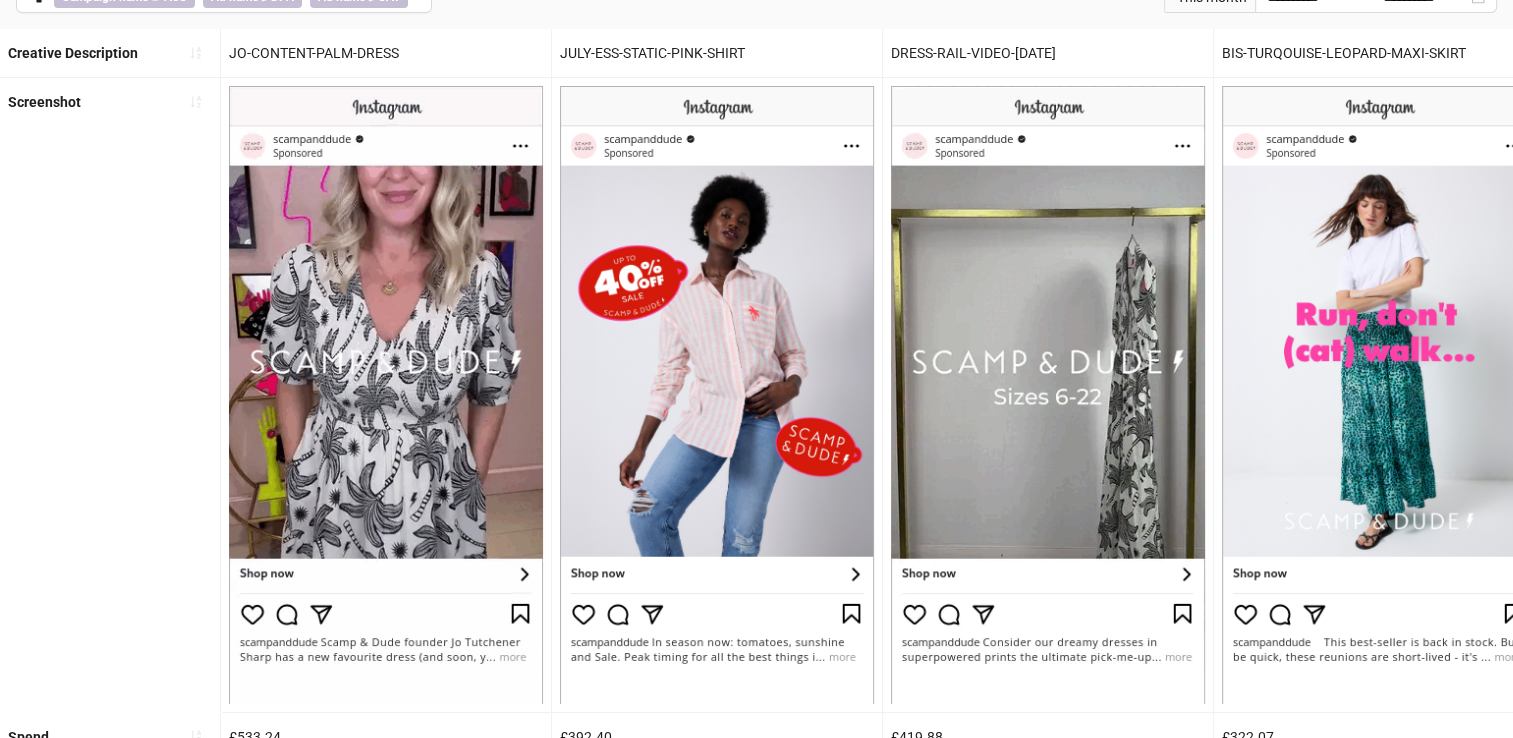 scroll, scrollTop: 158, scrollLeft: 0, axis: vertical 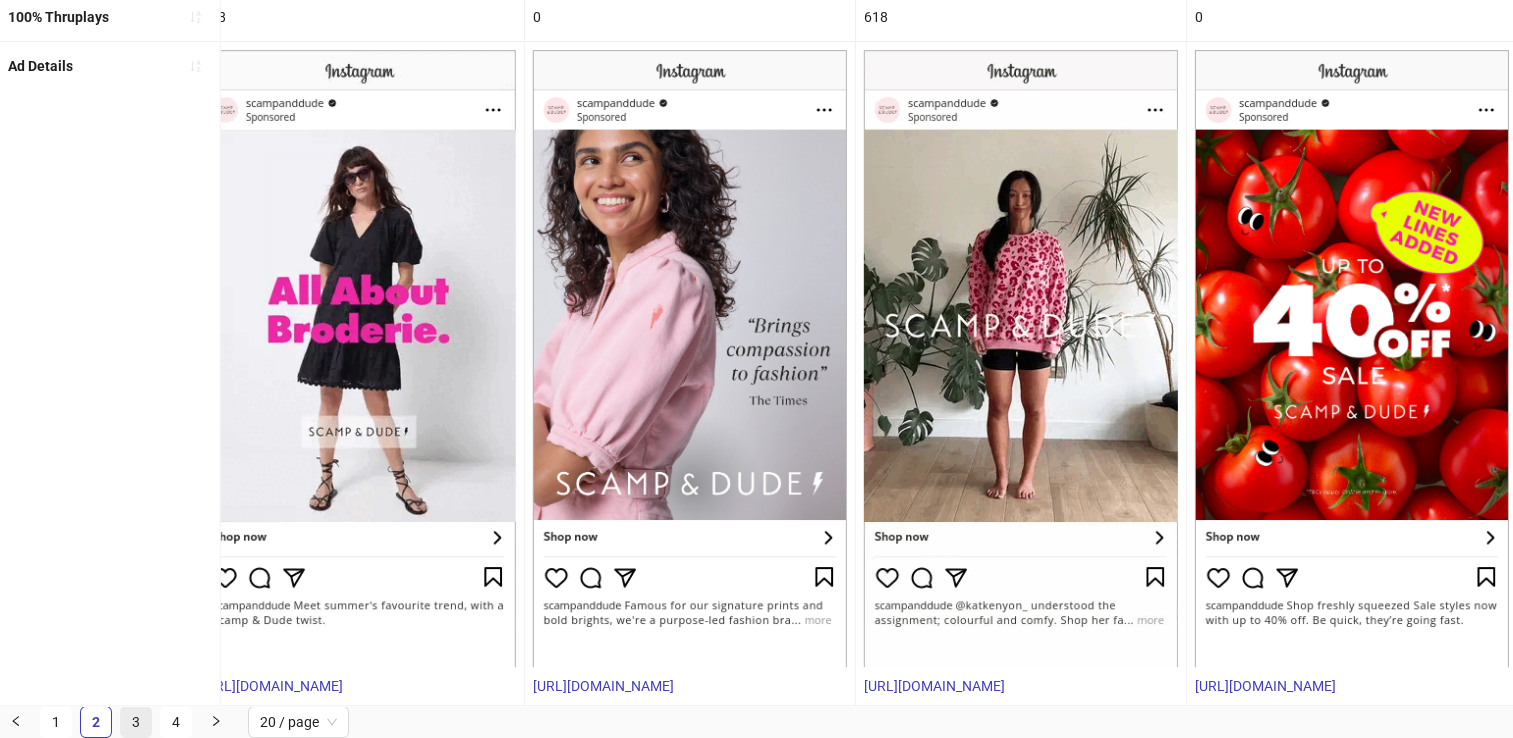click on "3" at bounding box center (136, 722) 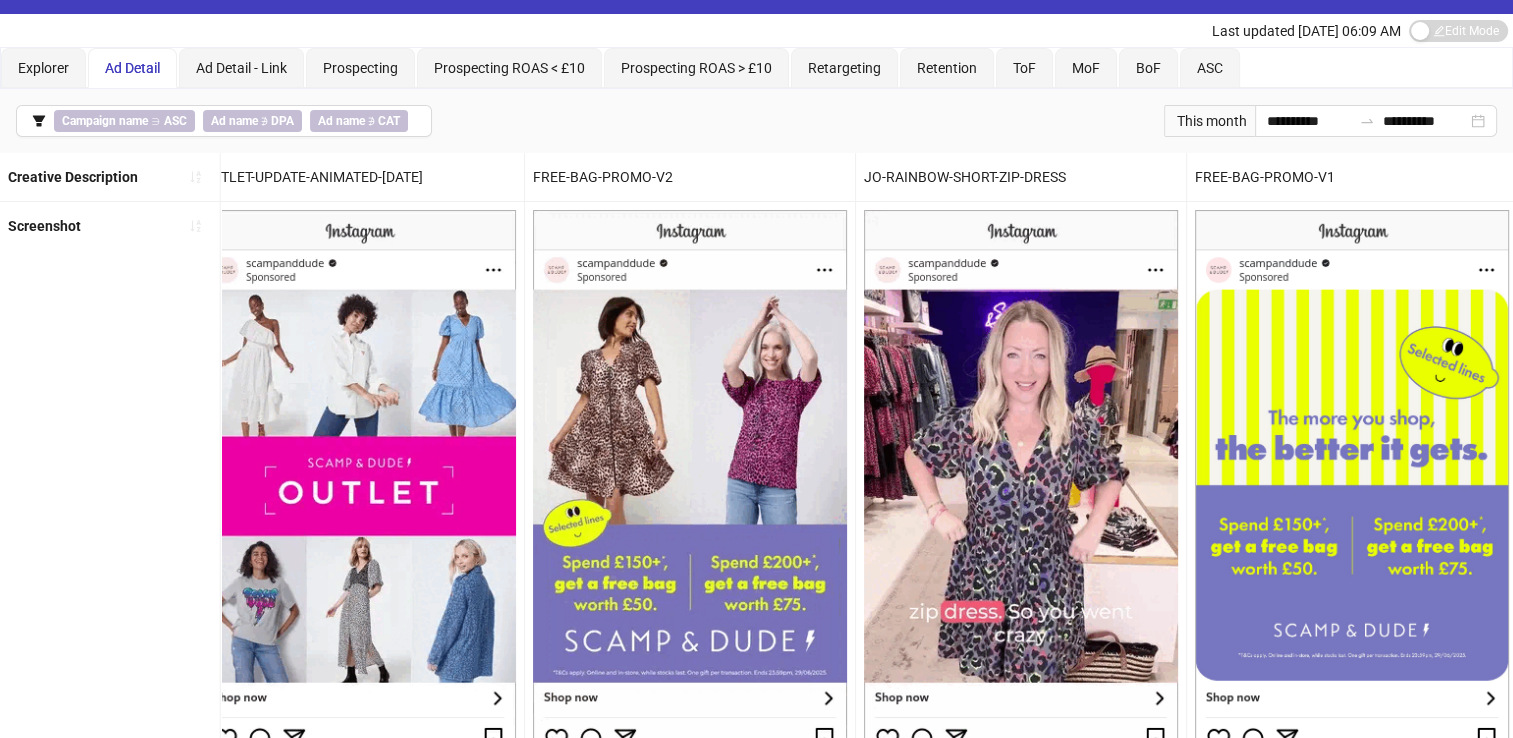 scroll, scrollTop: 0, scrollLeft: 0, axis: both 